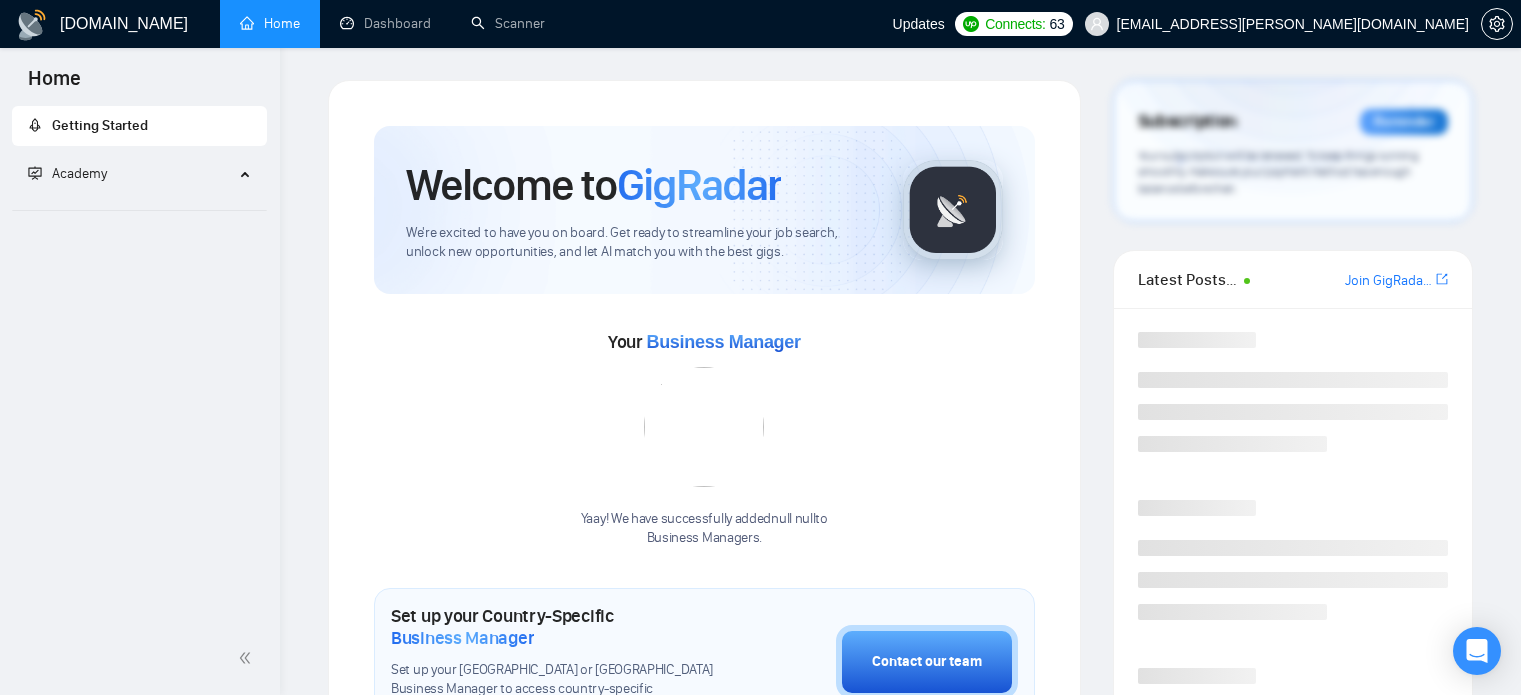 scroll, scrollTop: 0, scrollLeft: 0, axis: both 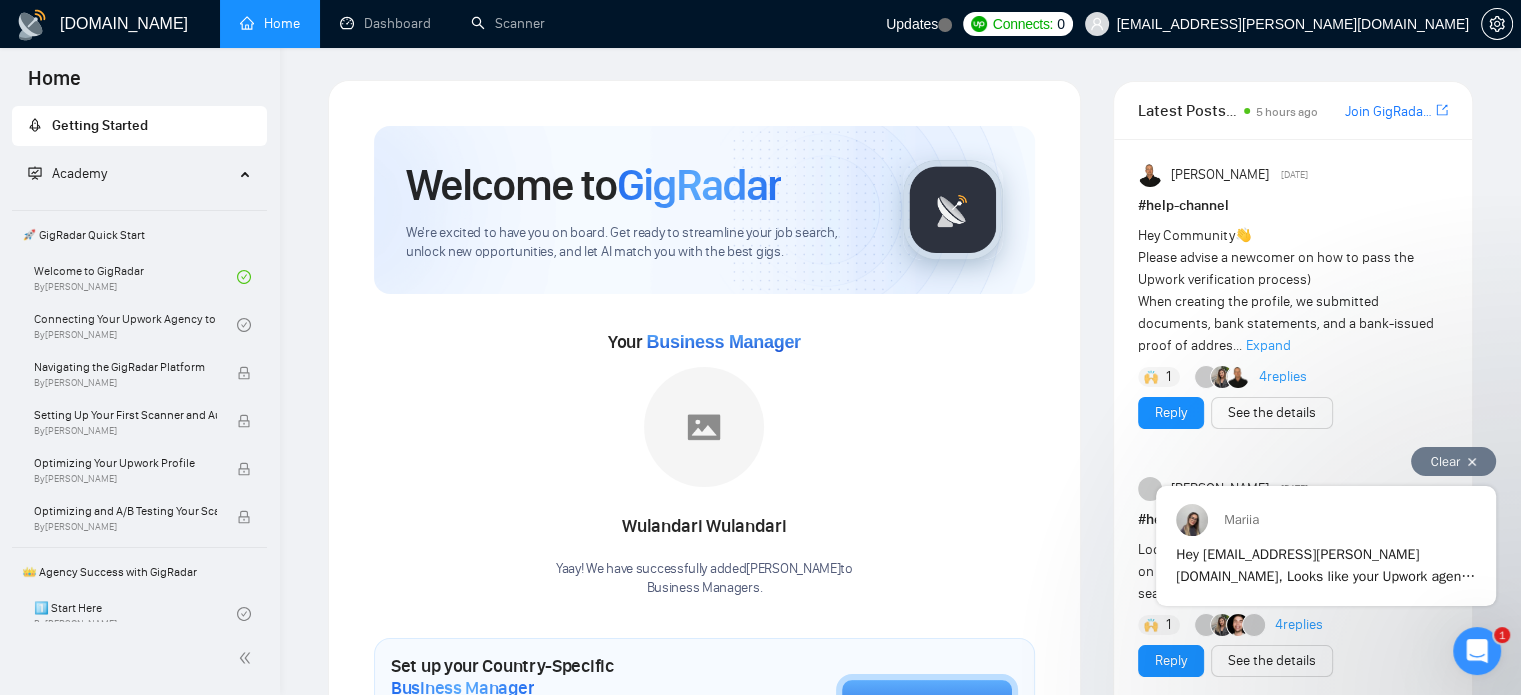 click on "Clear" at bounding box center (1453, 461) 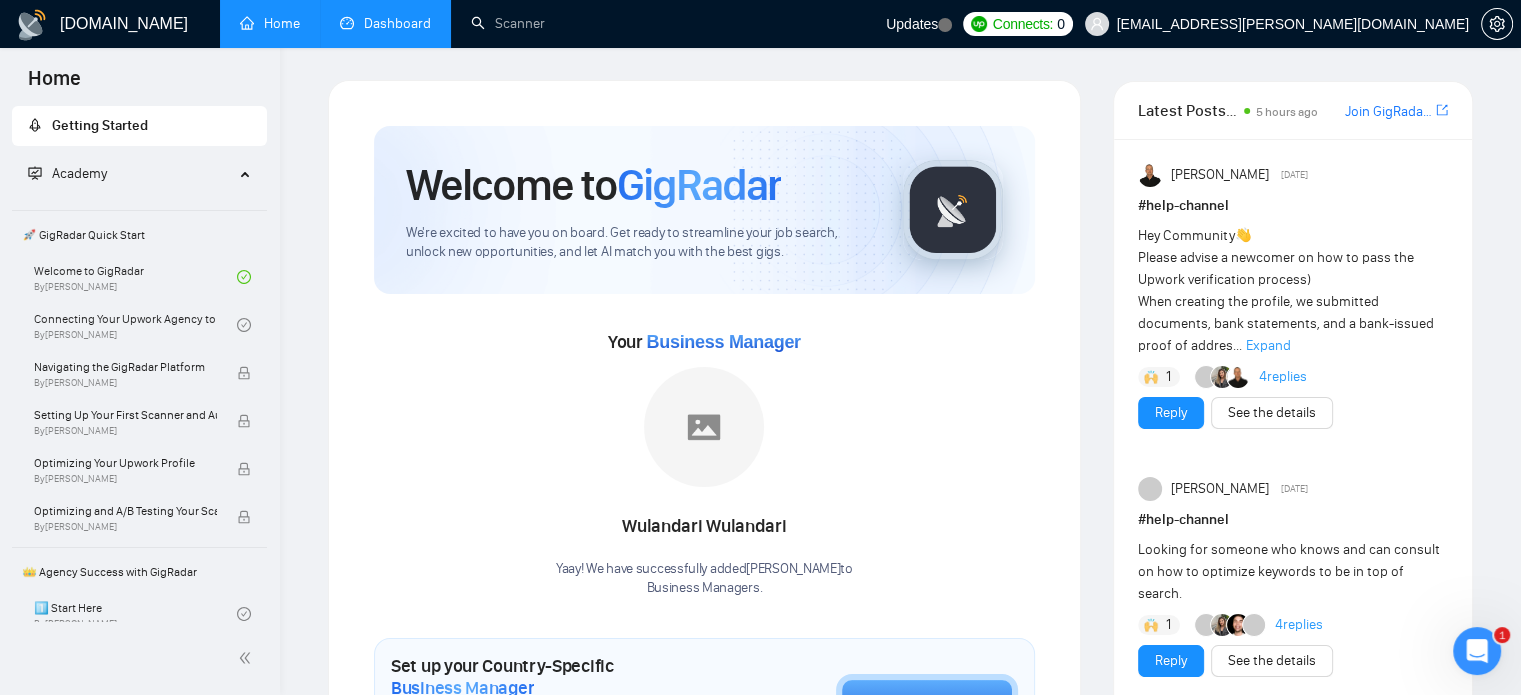 click on "Dashboard" at bounding box center (385, 23) 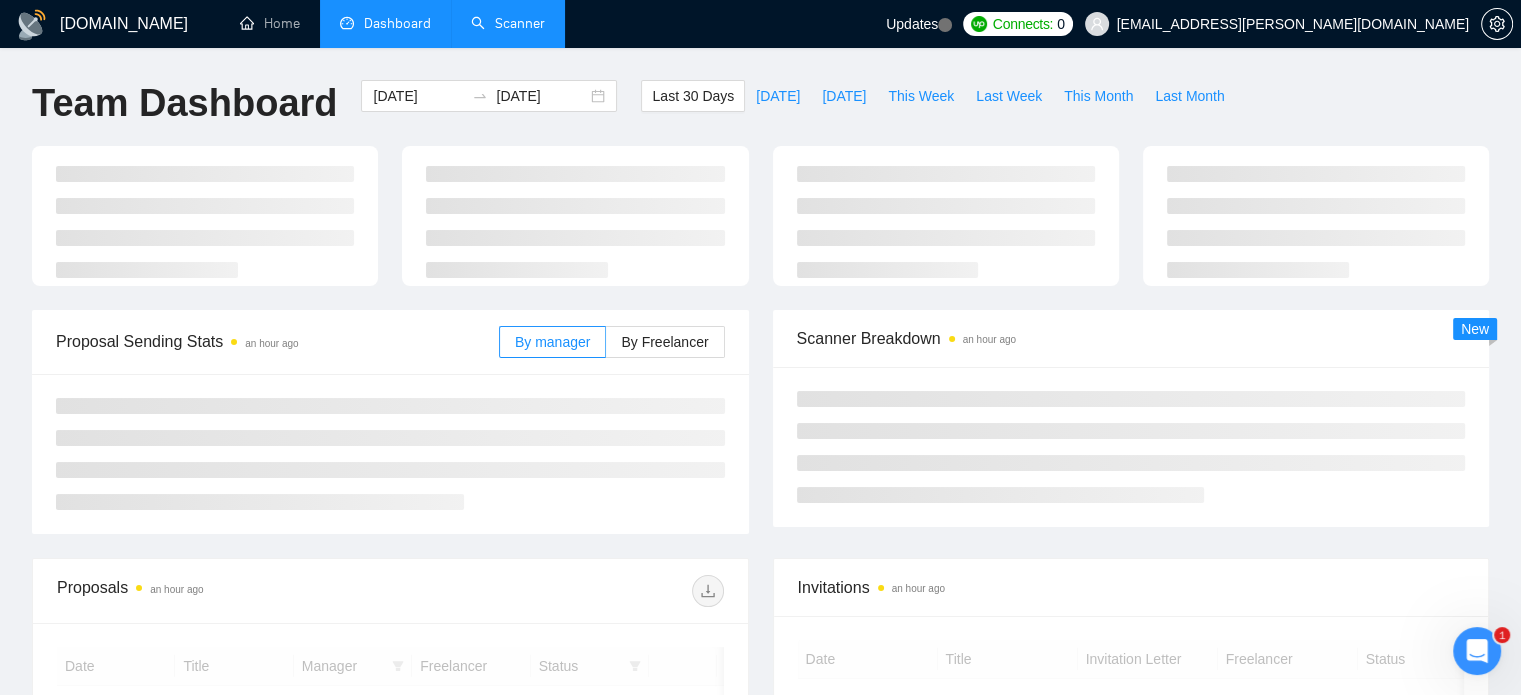 click on "Scanner" at bounding box center (508, 23) 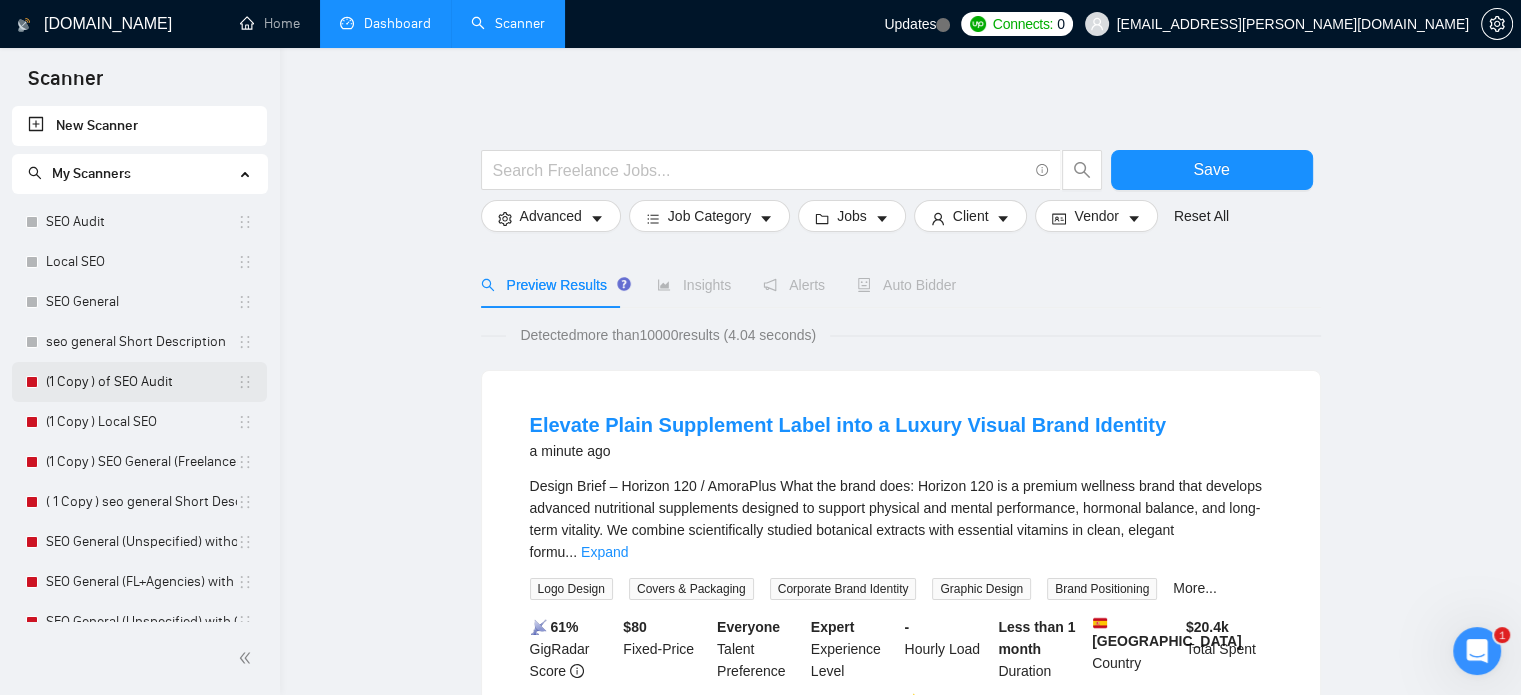 click on "(1 Copy ) of SEO Audit" at bounding box center (141, 382) 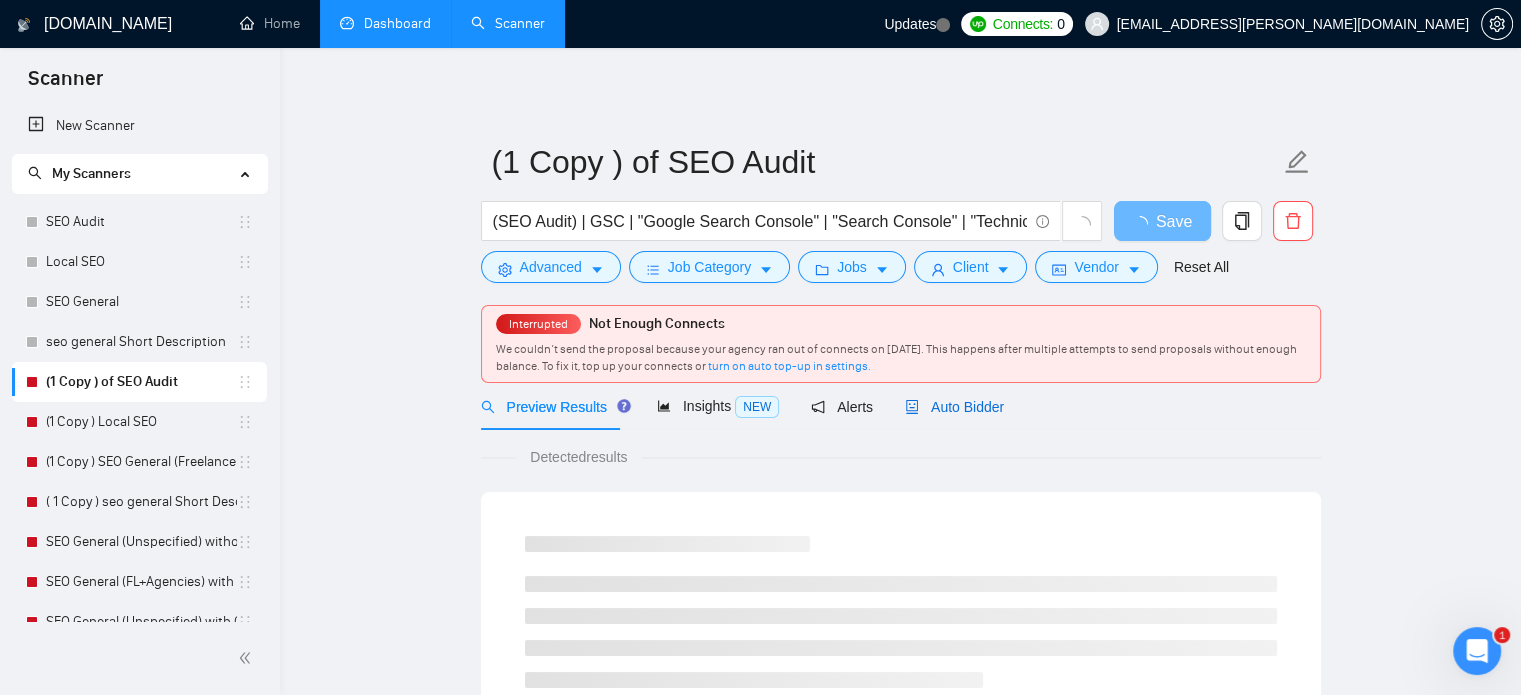 click on "Auto Bidder" at bounding box center [954, 407] 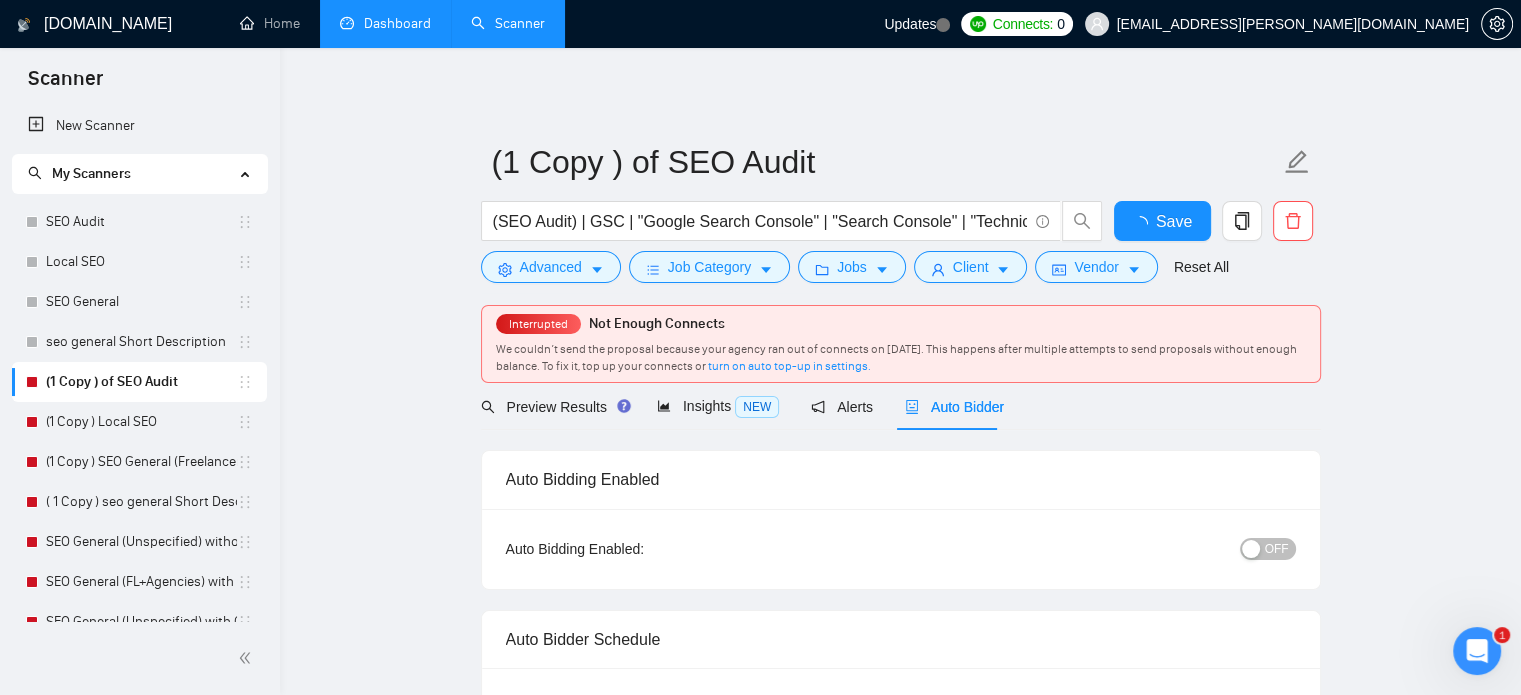 type 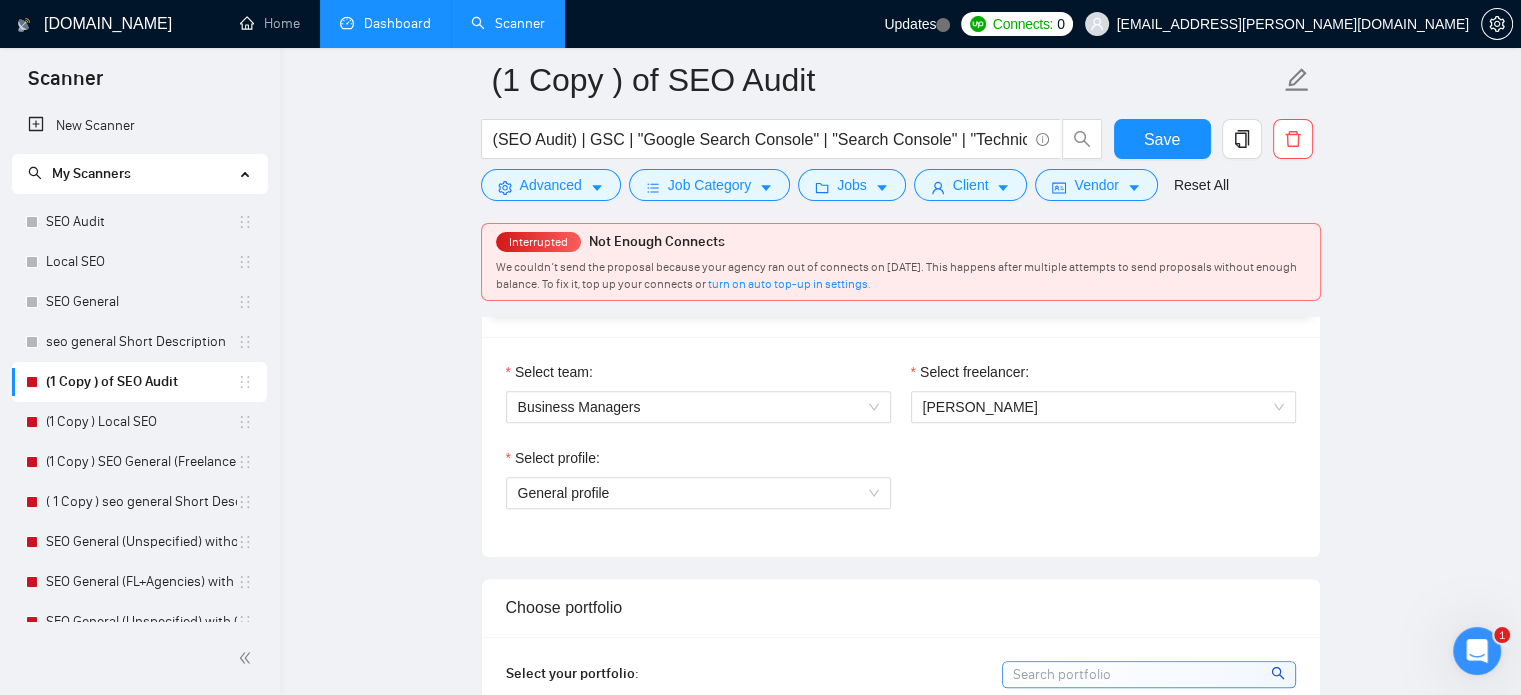 scroll, scrollTop: 1122, scrollLeft: 0, axis: vertical 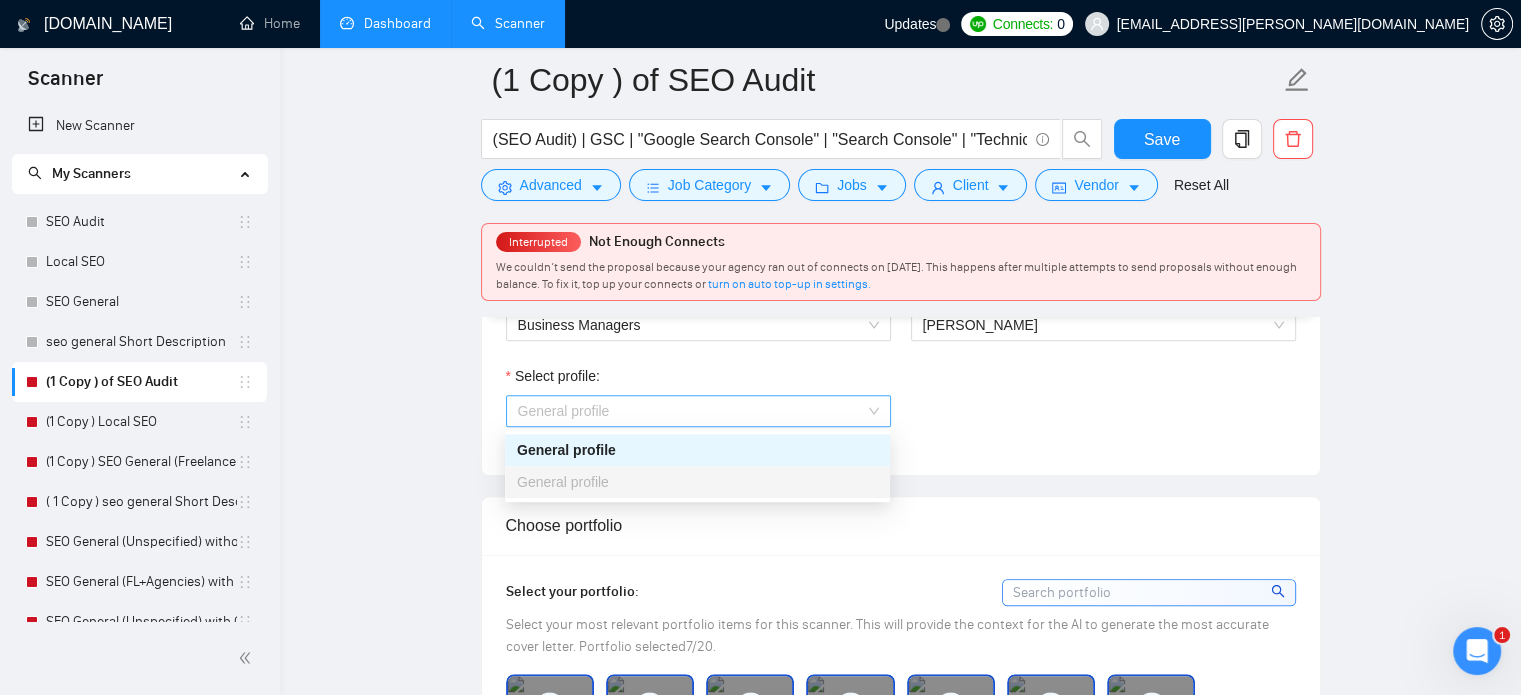 click on "General profile" at bounding box center (698, 411) 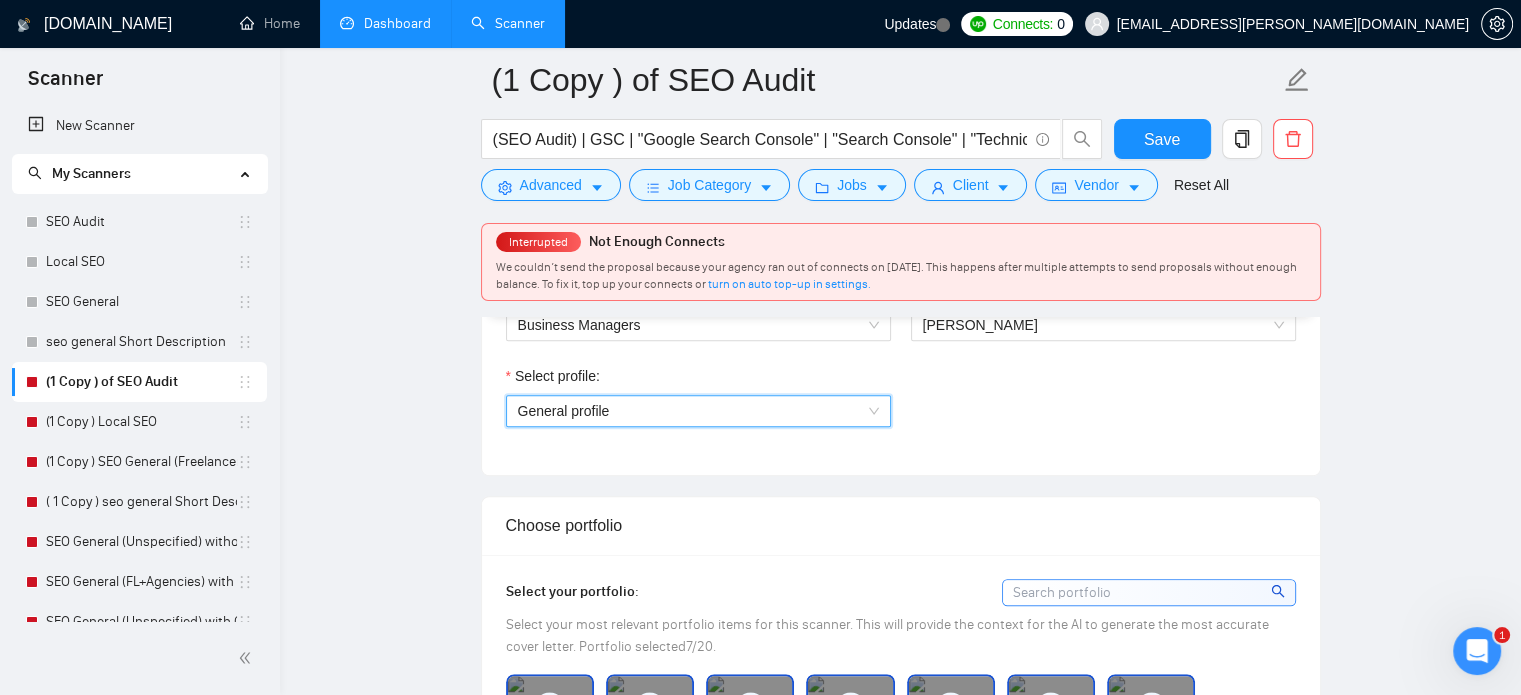 click on "General profile" at bounding box center [698, 411] 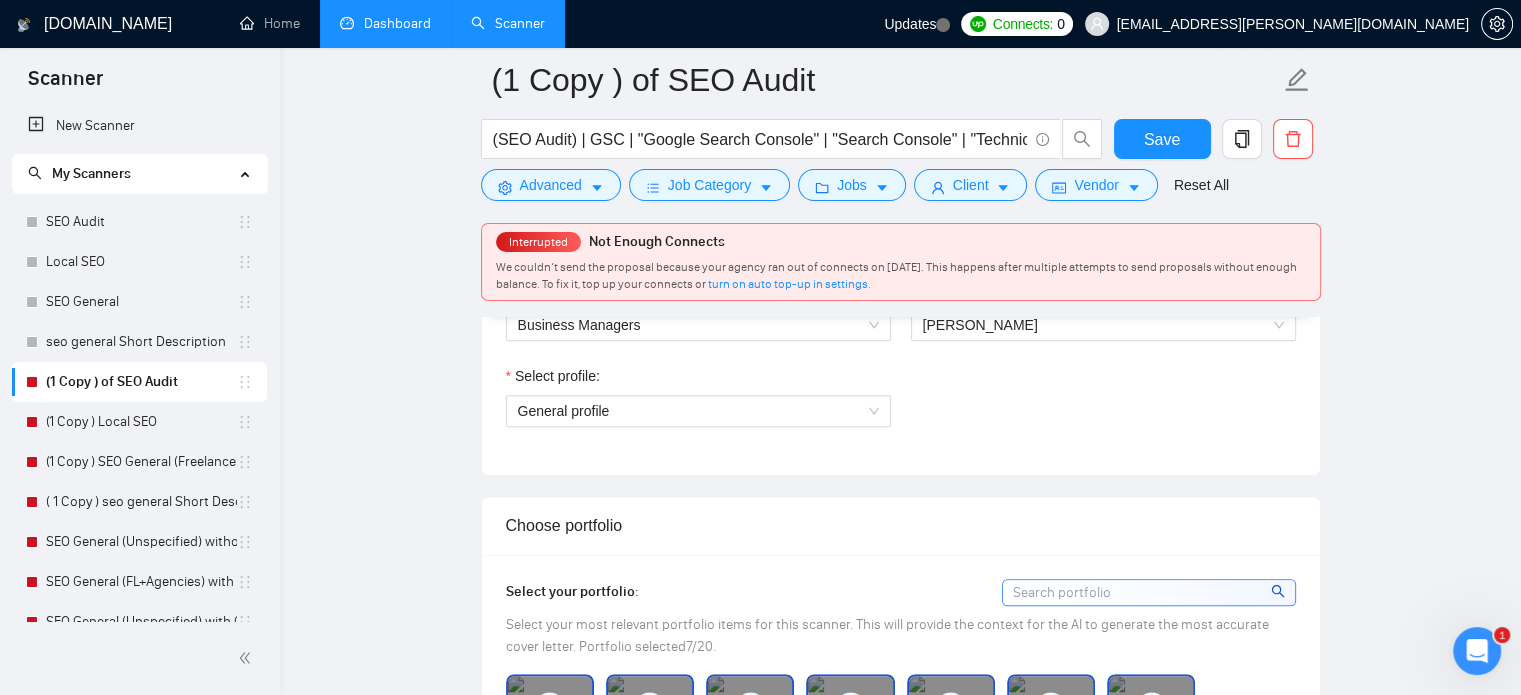 click 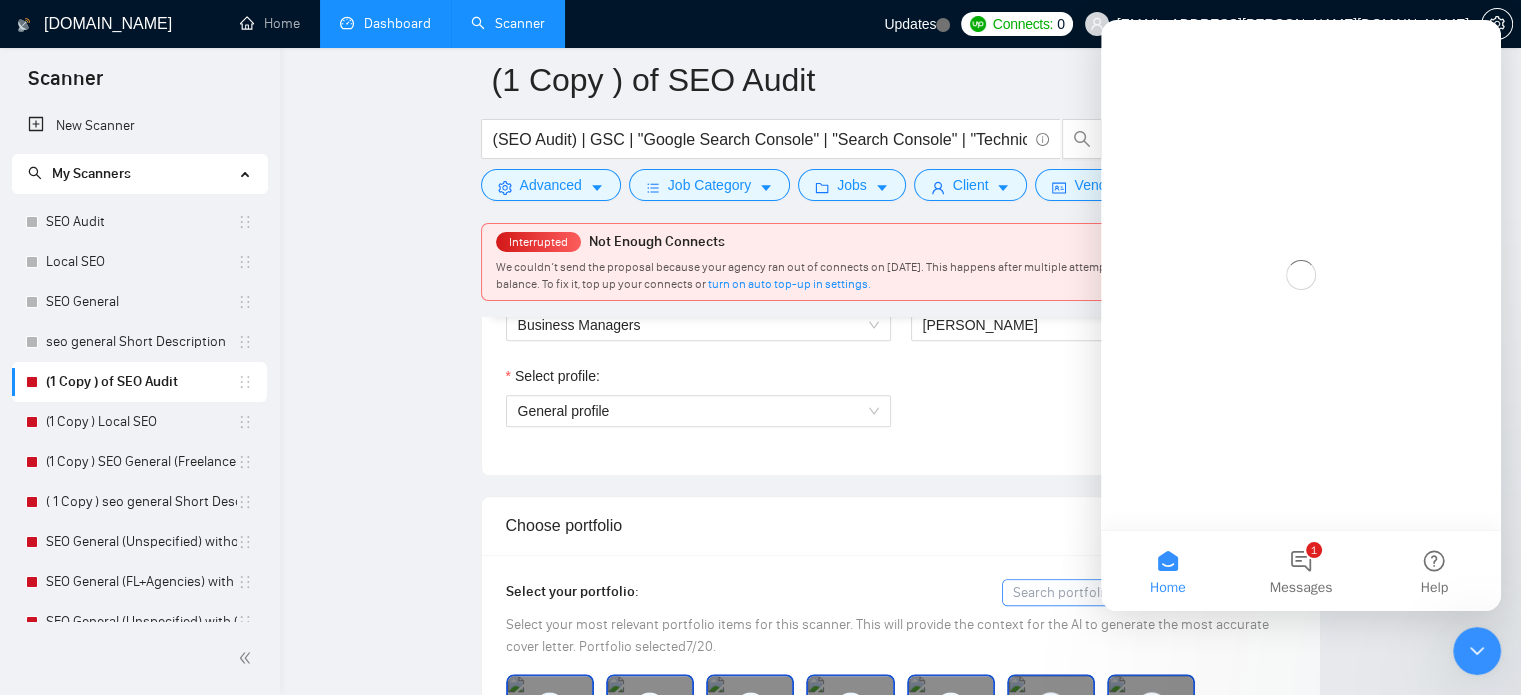 scroll, scrollTop: 0, scrollLeft: 0, axis: both 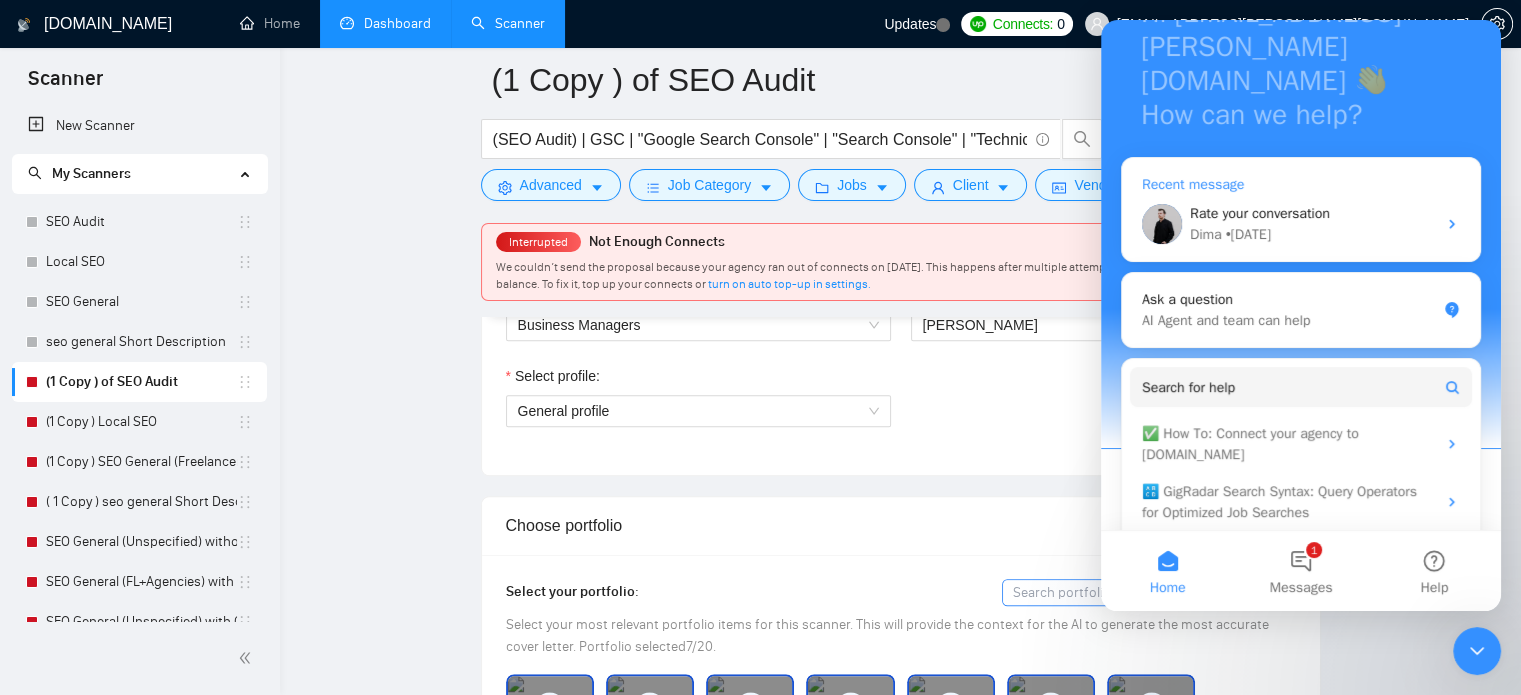 click on "•  [DATE]" at bounding box center (1248, 234) 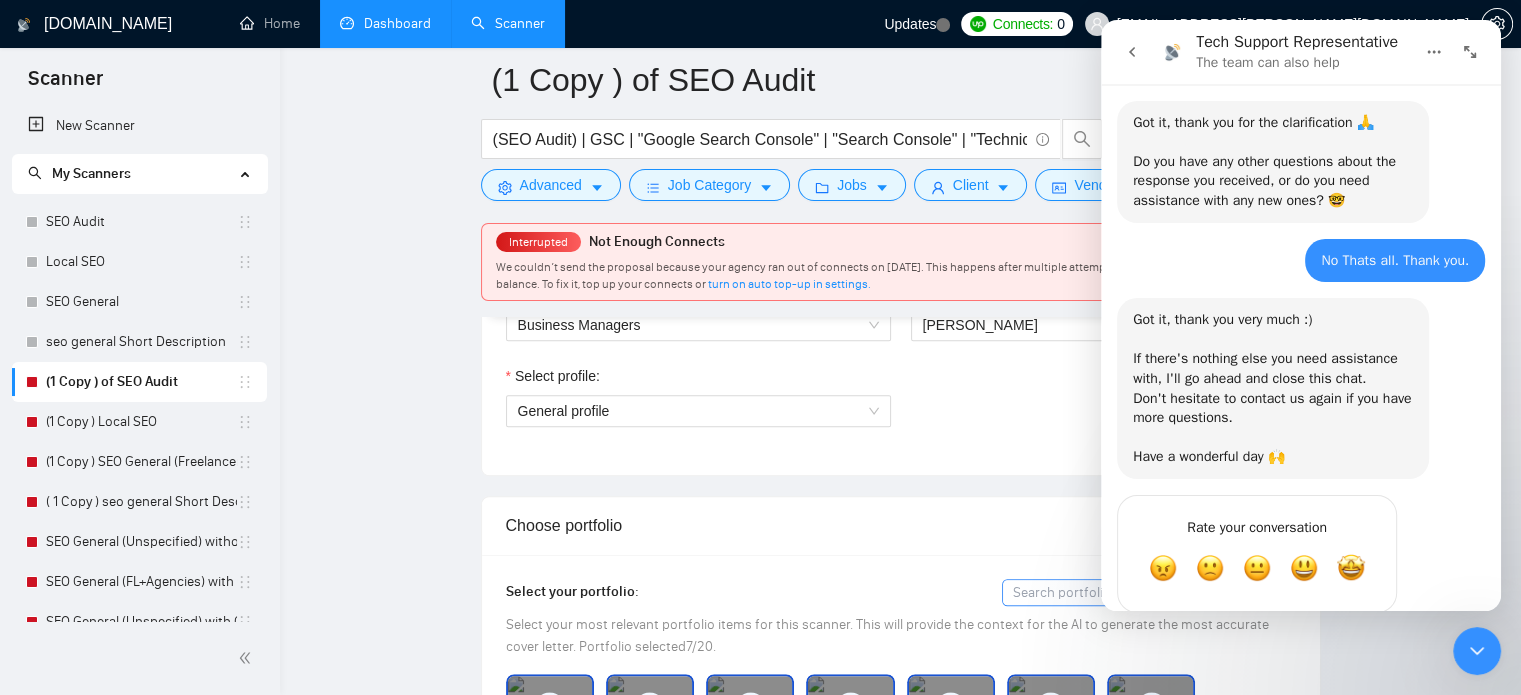 scroll, scrollTop: 1471, scrollLeft: 0, axis: vertical 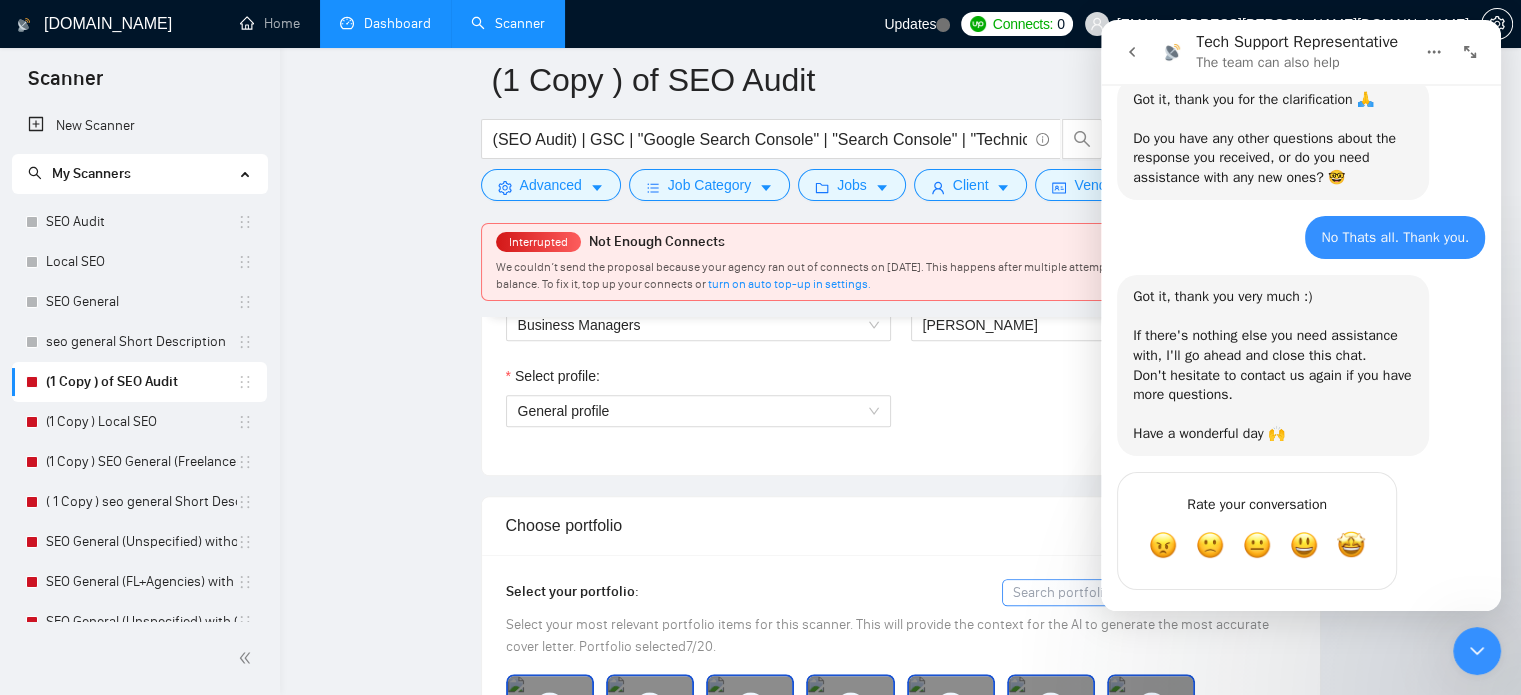 click at bounding box center (1132, 52) 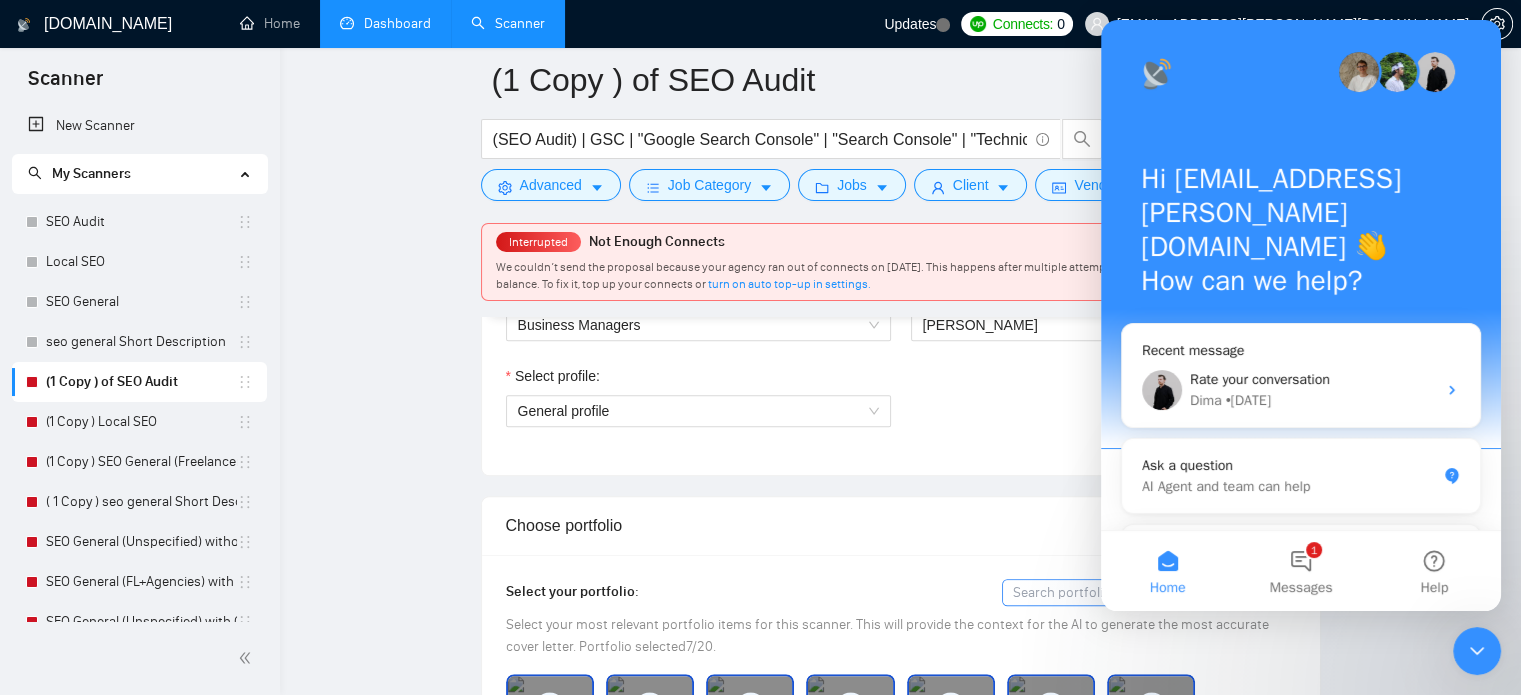 scroll, scrollTop: 0, scrollLeft: 0, axis: both 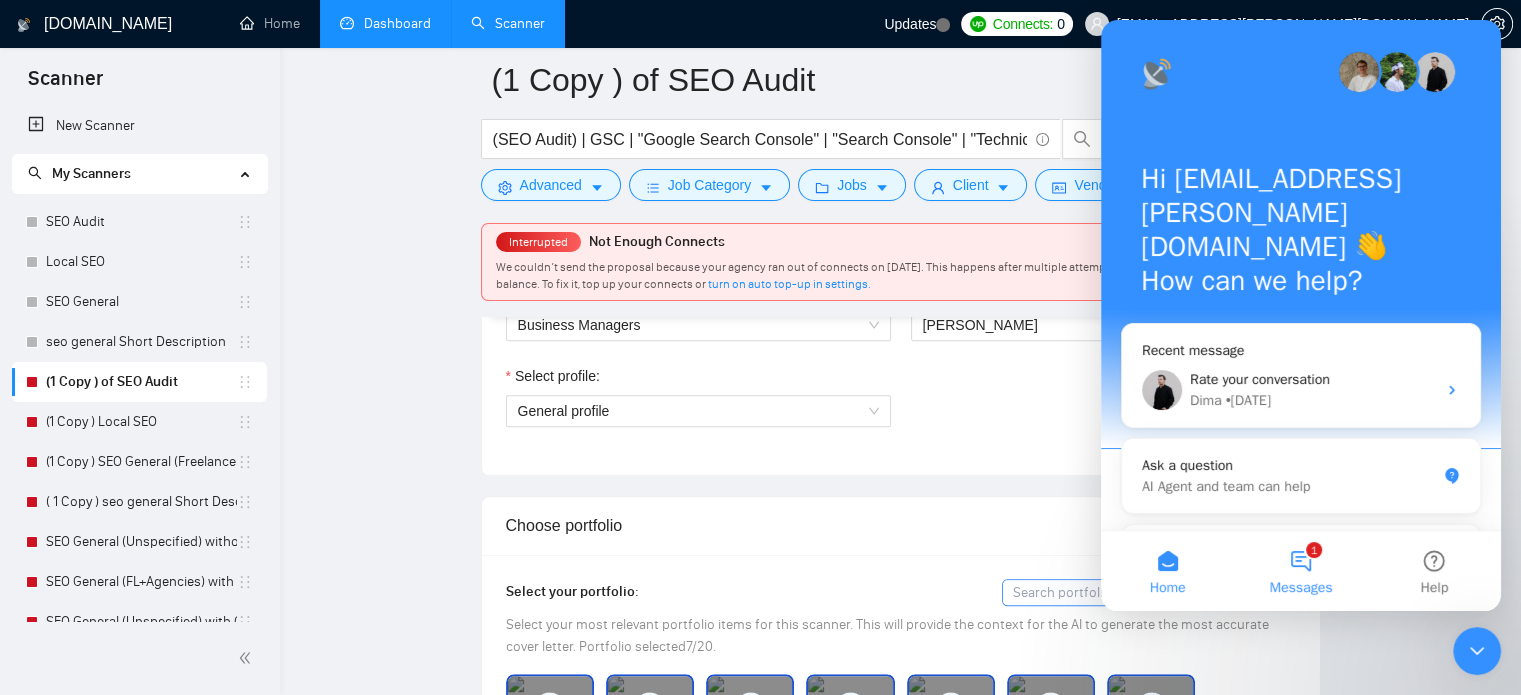 click on "1 Messages" at bounding box center (1300, 571) 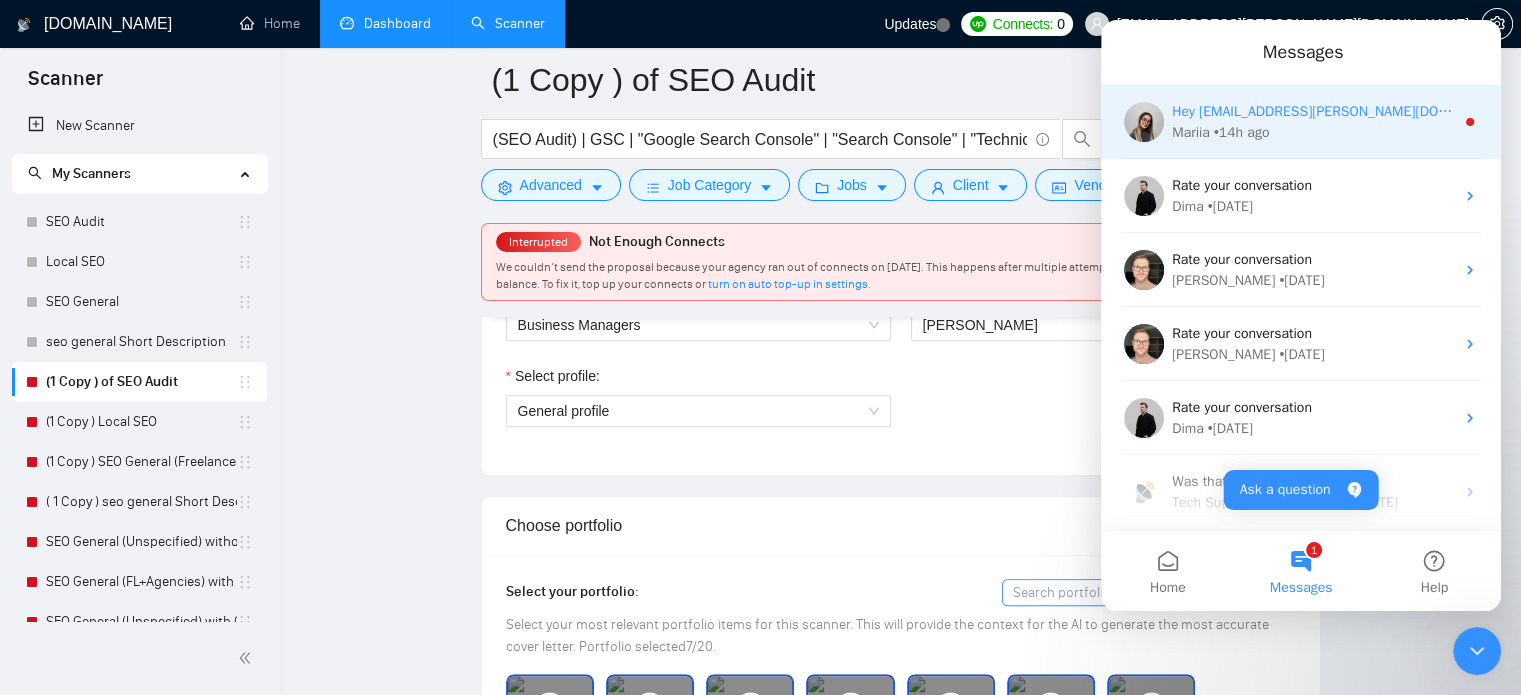 click on "Hey [EMAIL_ADDRESS][PERSON_NAME][DOMAIN_NAME], Looks like your Upwork agency Business Managers ran out of connects. We recently tried to send a proposal for a job found by SEO General (Unspecified) without Questions, but we could not because the number of connects was insufficient. If you don't top up your connects soon, all your Auto Bidders will be disabled, and you will have to reactivate it again. Please consider enabling the Auto Top-Up Feature to avoid this happening in the future." at bounding box center [2715, 111] 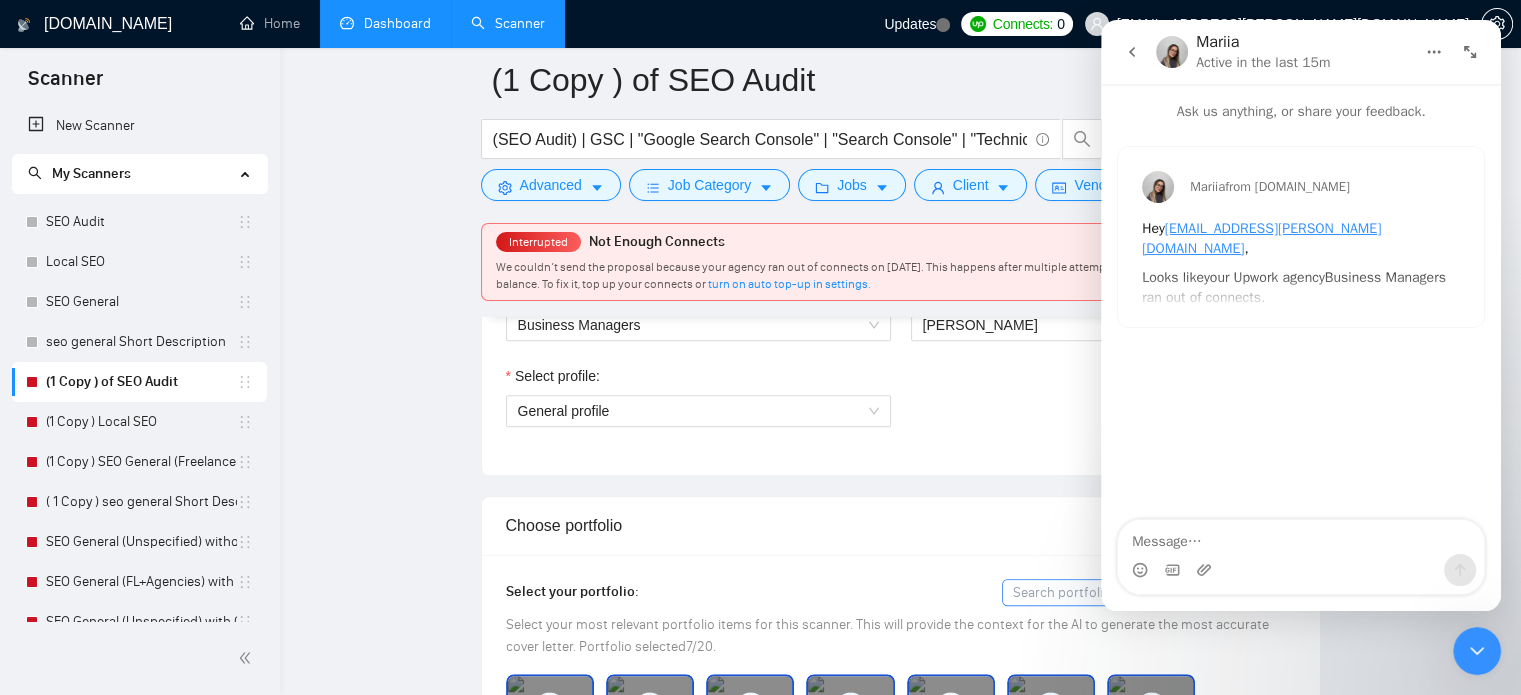 click at bounding box center (1301, 537) 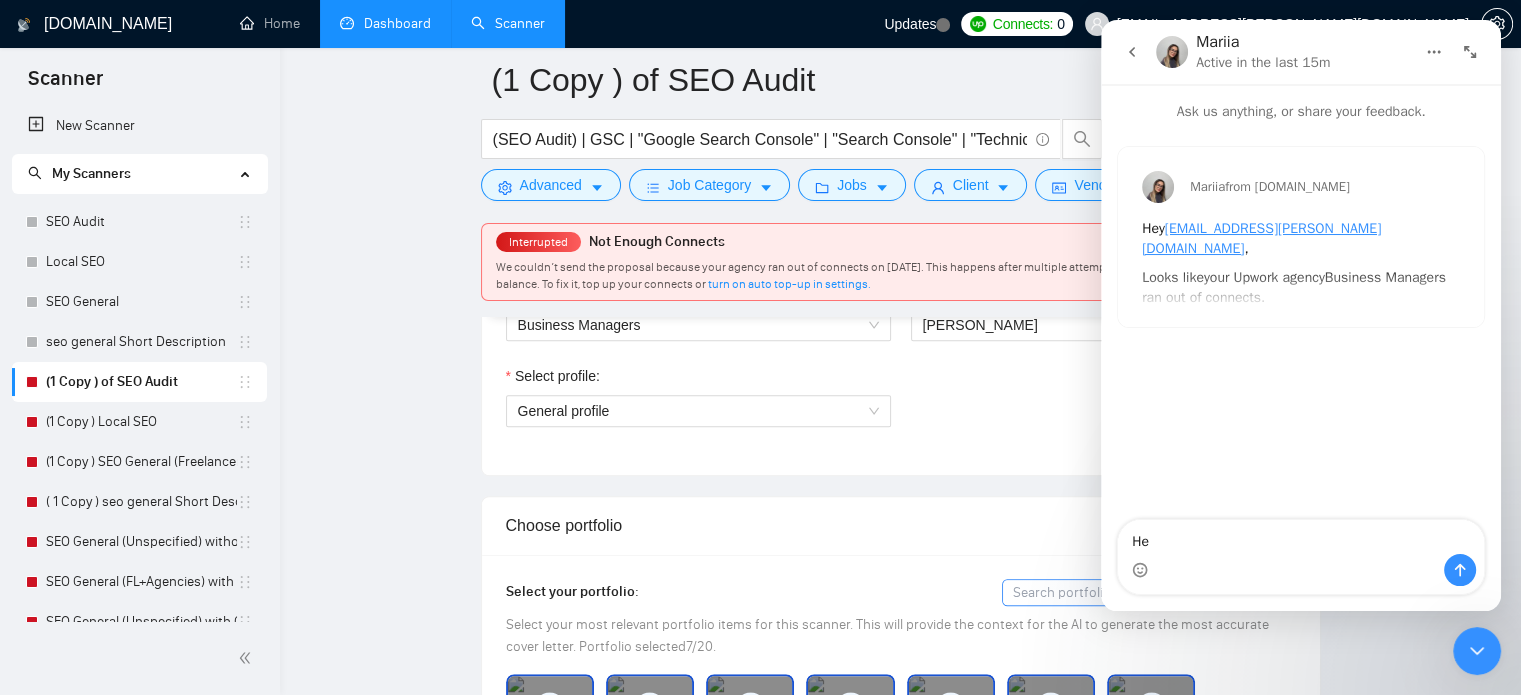 type on "Hey" 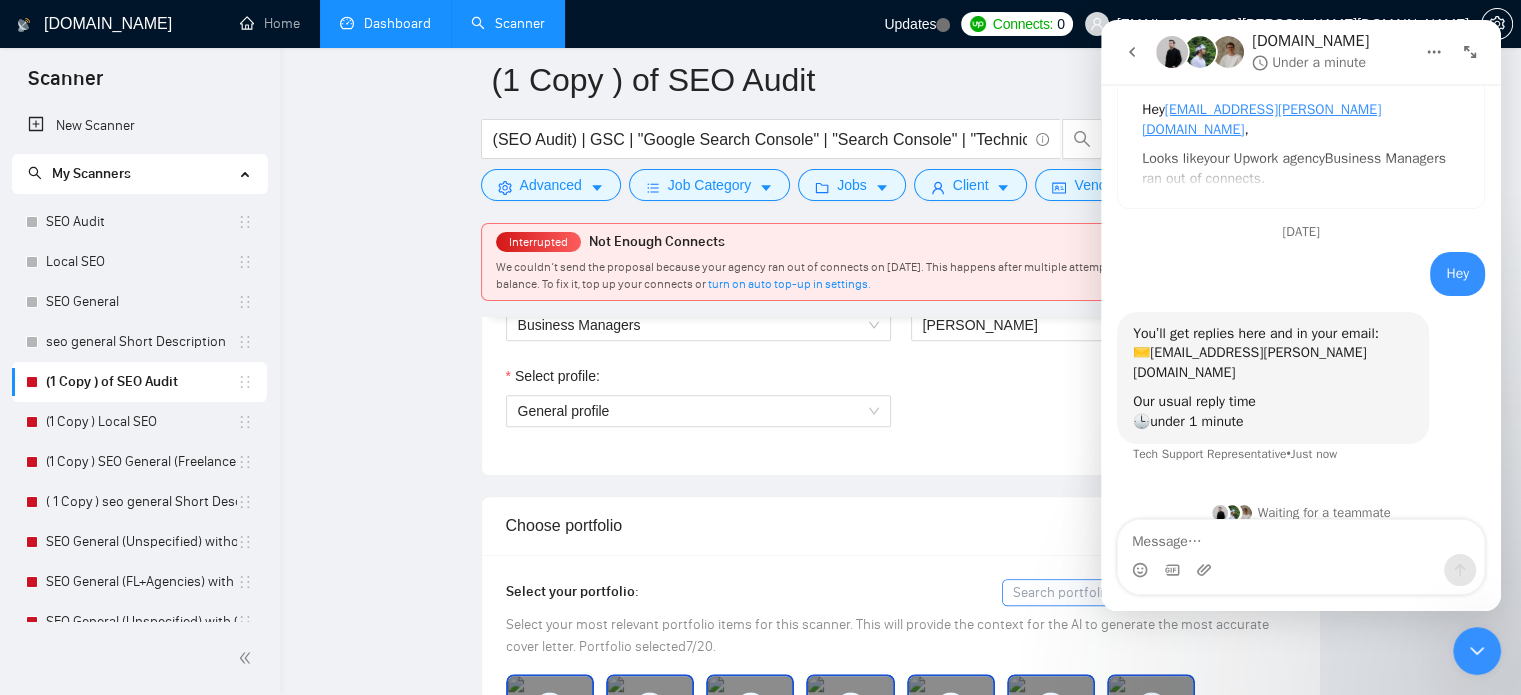 scroll, scrollTop: 196, scrollLeft: 0, axis: vertical 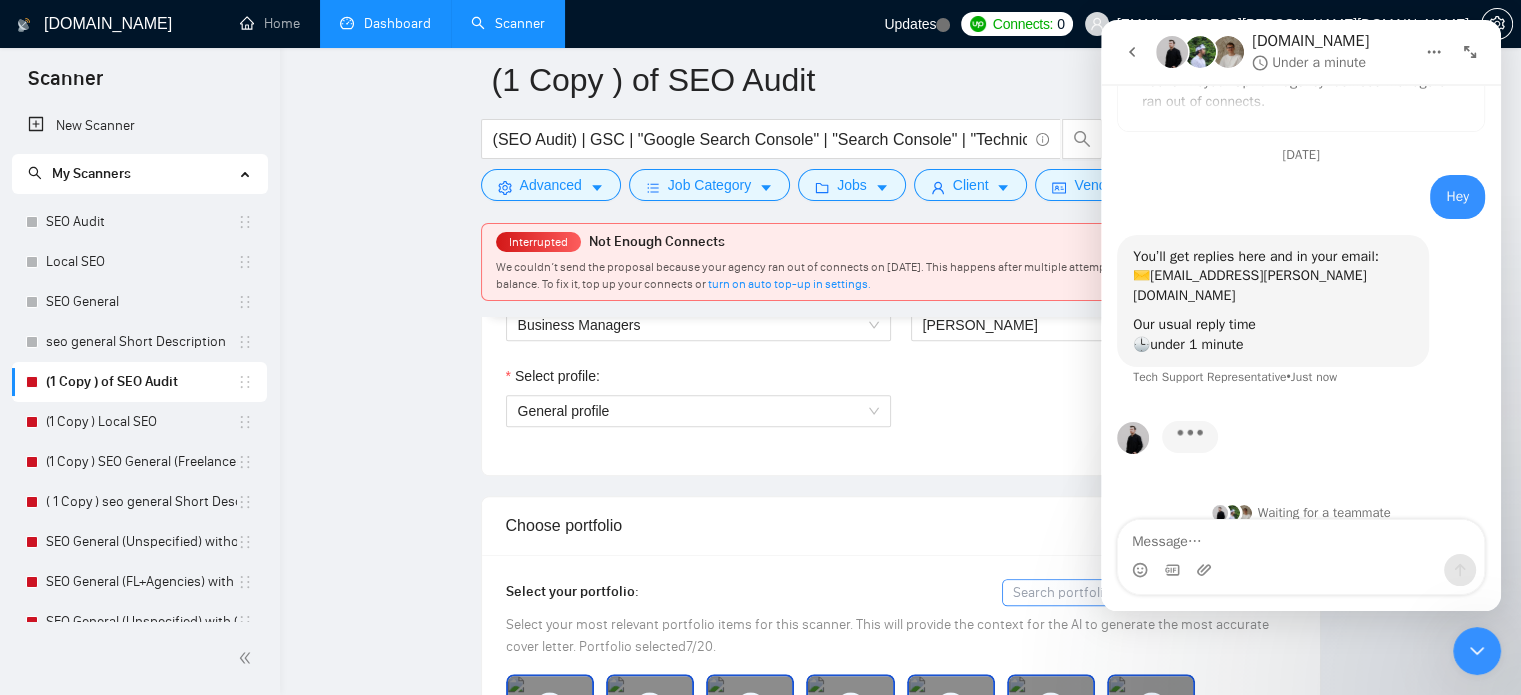 click on "Typing" at bounding box center (1301, 449) 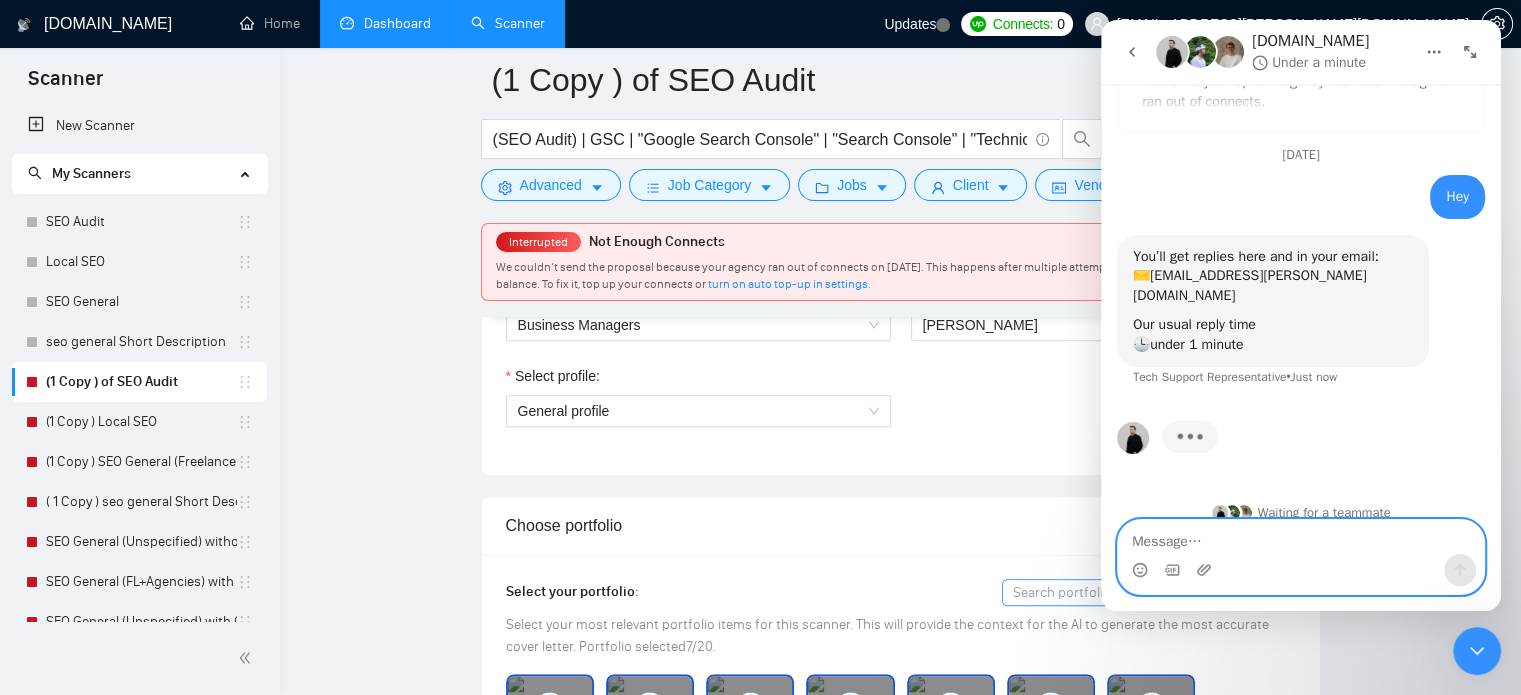 click at bounding box center (1301, 537) 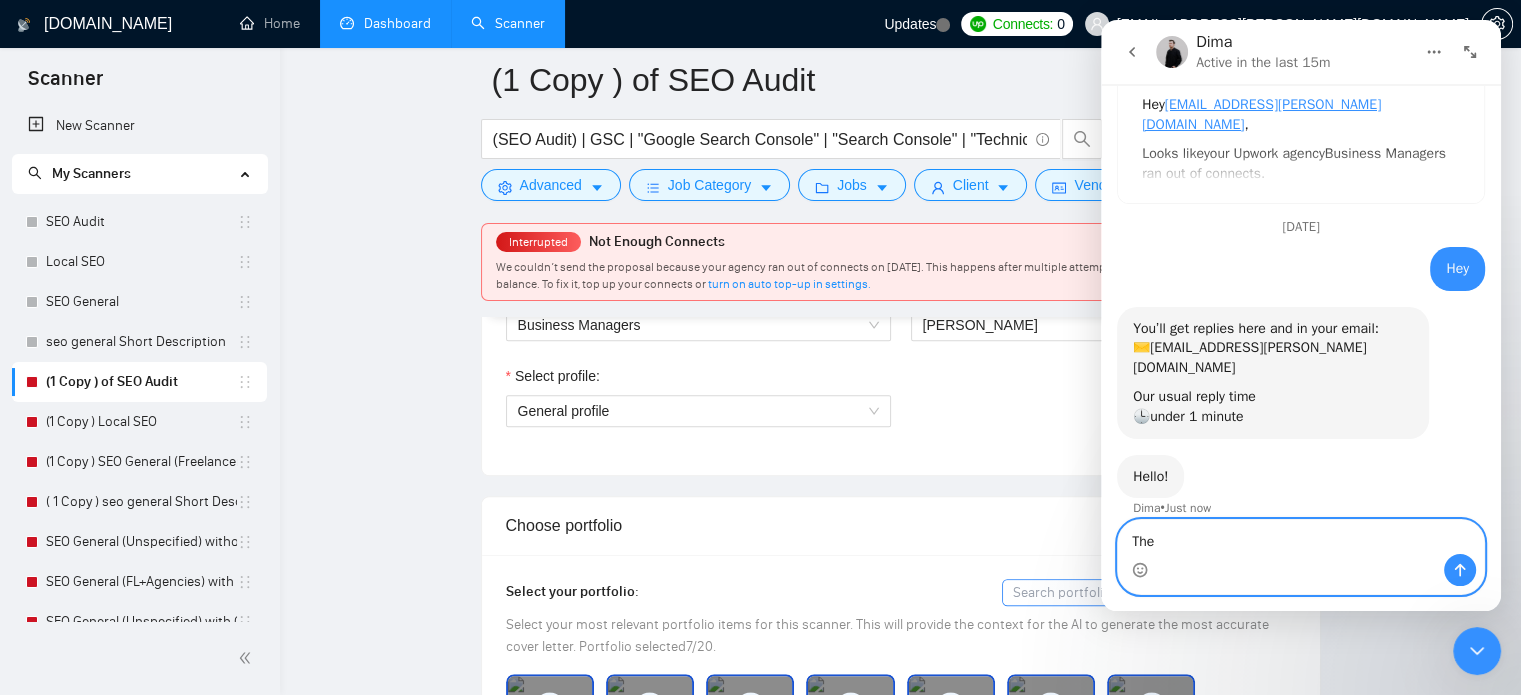 scroll, scrollTop: 123, scrollLeft: 0, axis: vertical 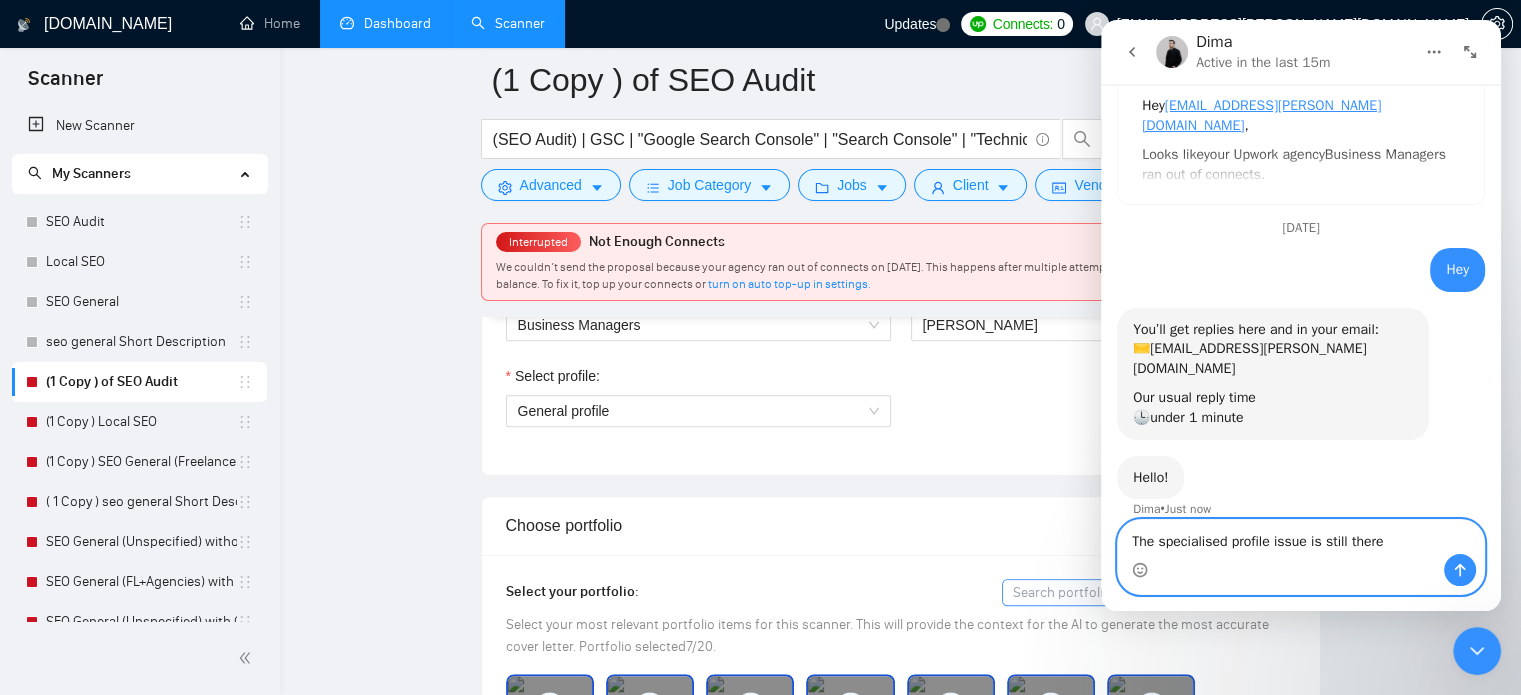 type on "The specialised profile issue is still there" 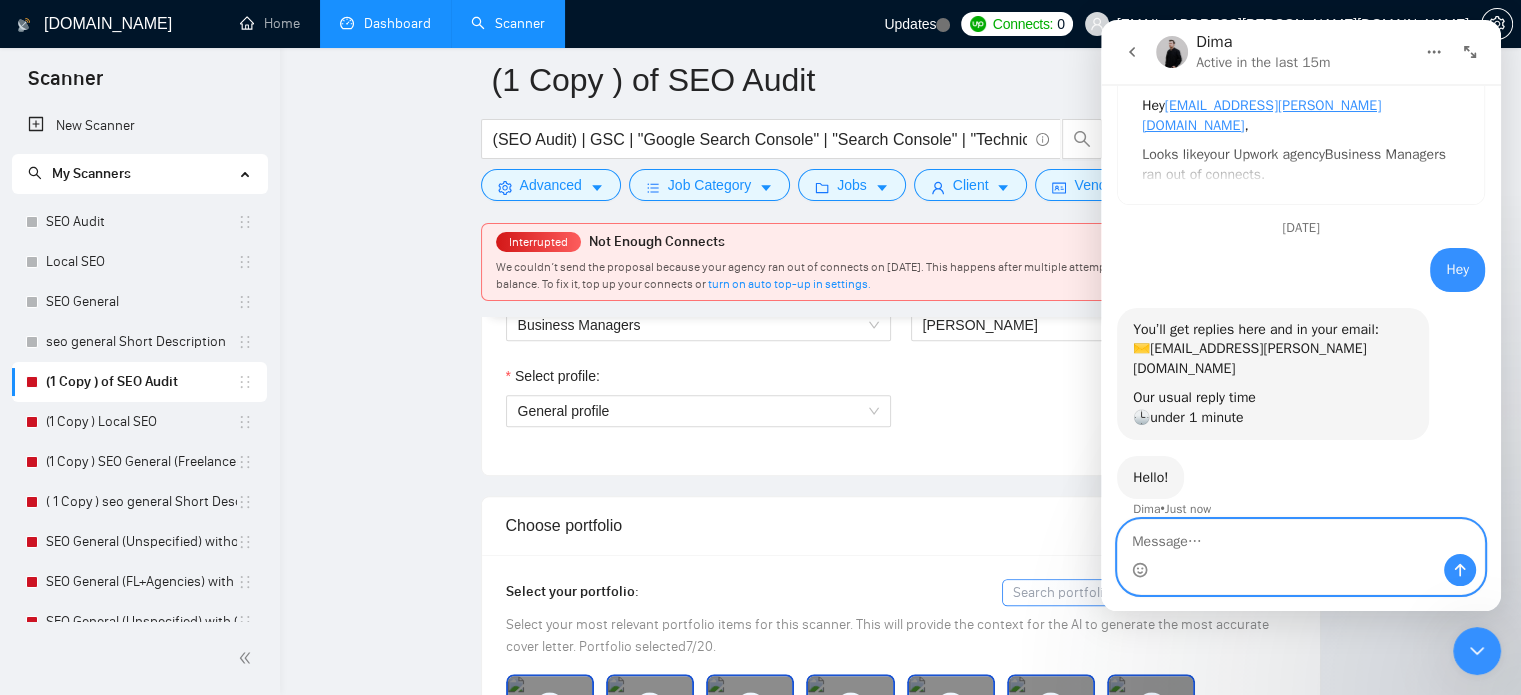 scroll, scrollTop: 182, scrollLeft: 0, axis: vertical 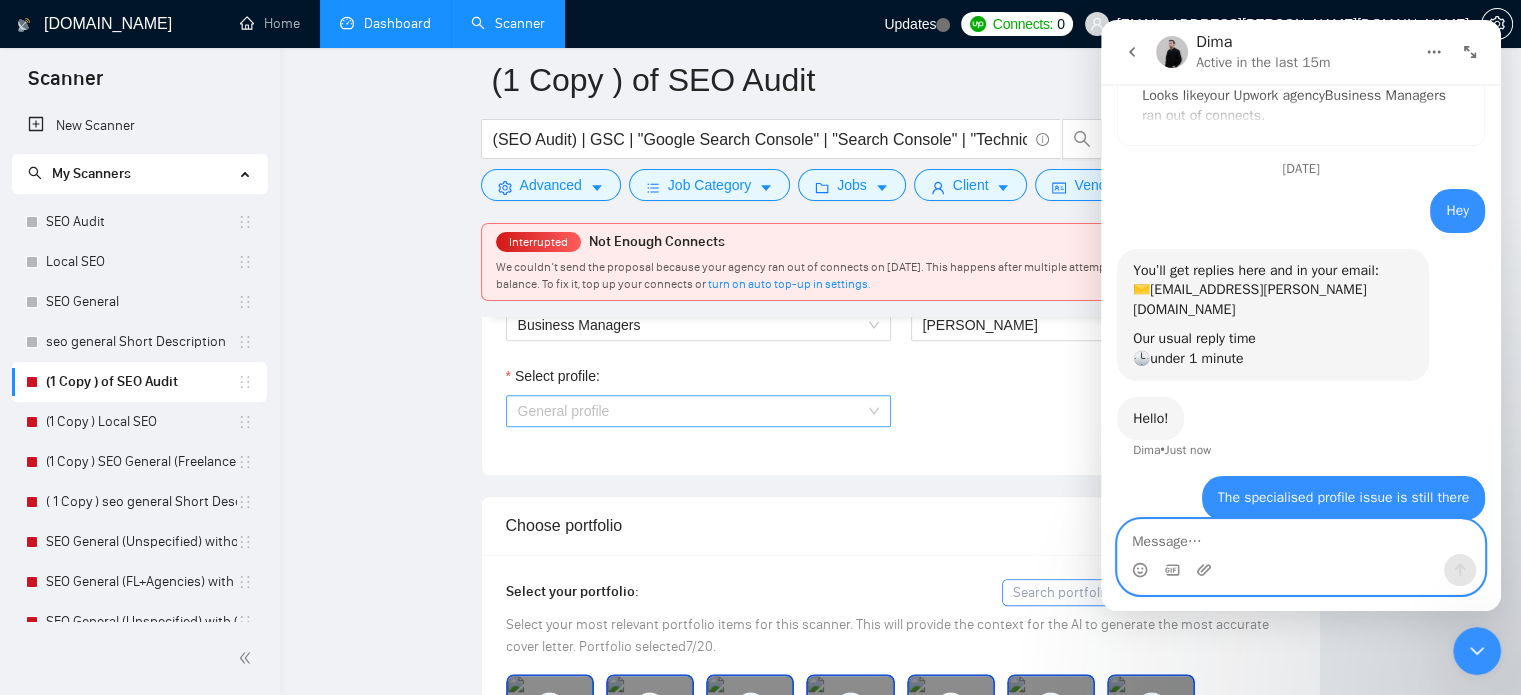click on "General profile" at bounding box center [698, 411] 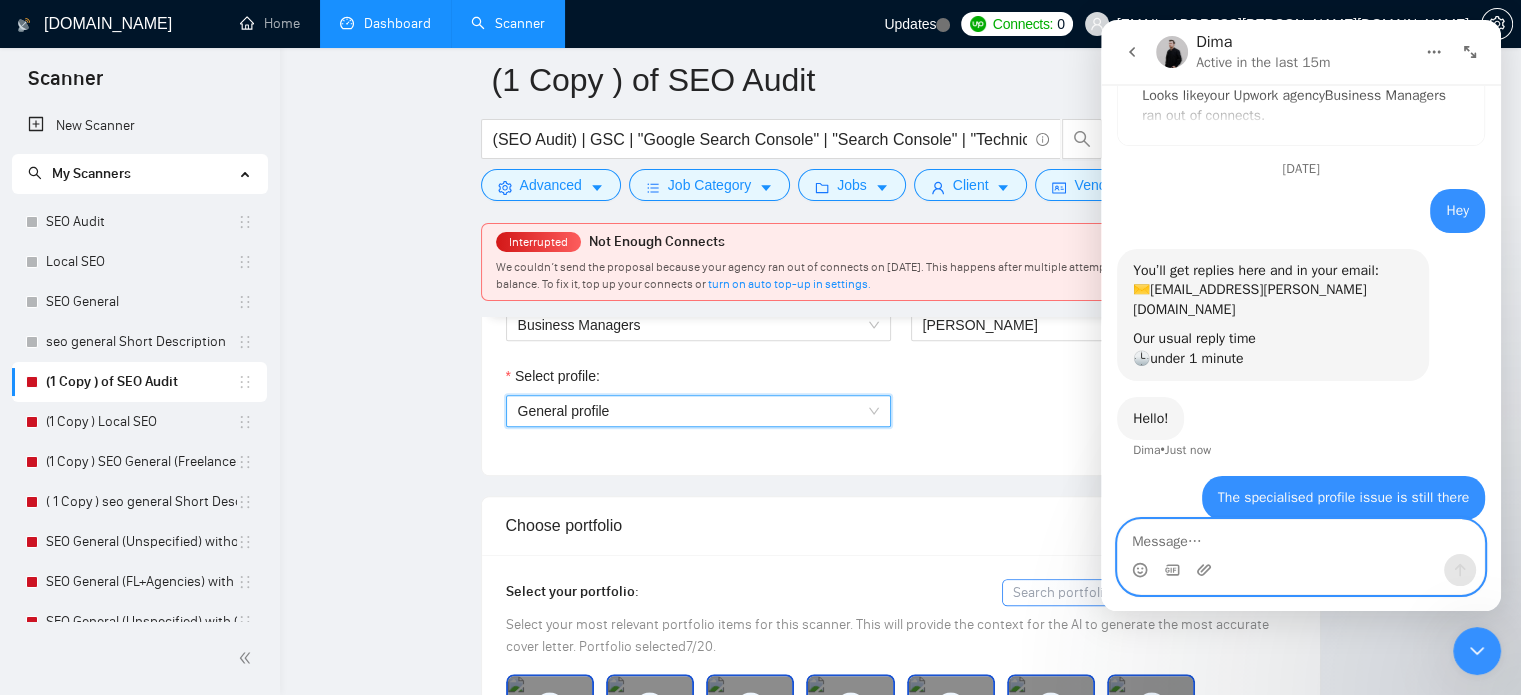 click at bounding box center [1301, 537] 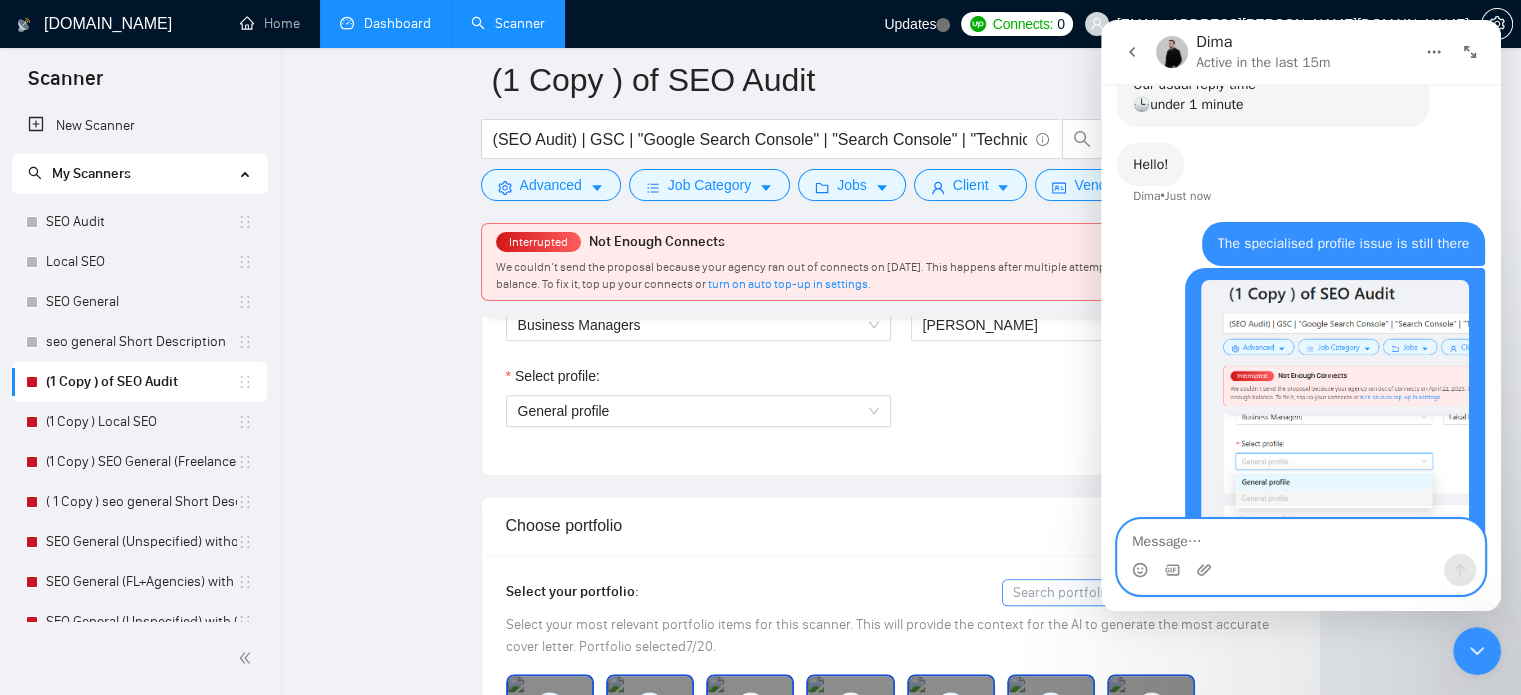 scroll, scrollTop: 469, scrollLeft: 0, axis: vertical 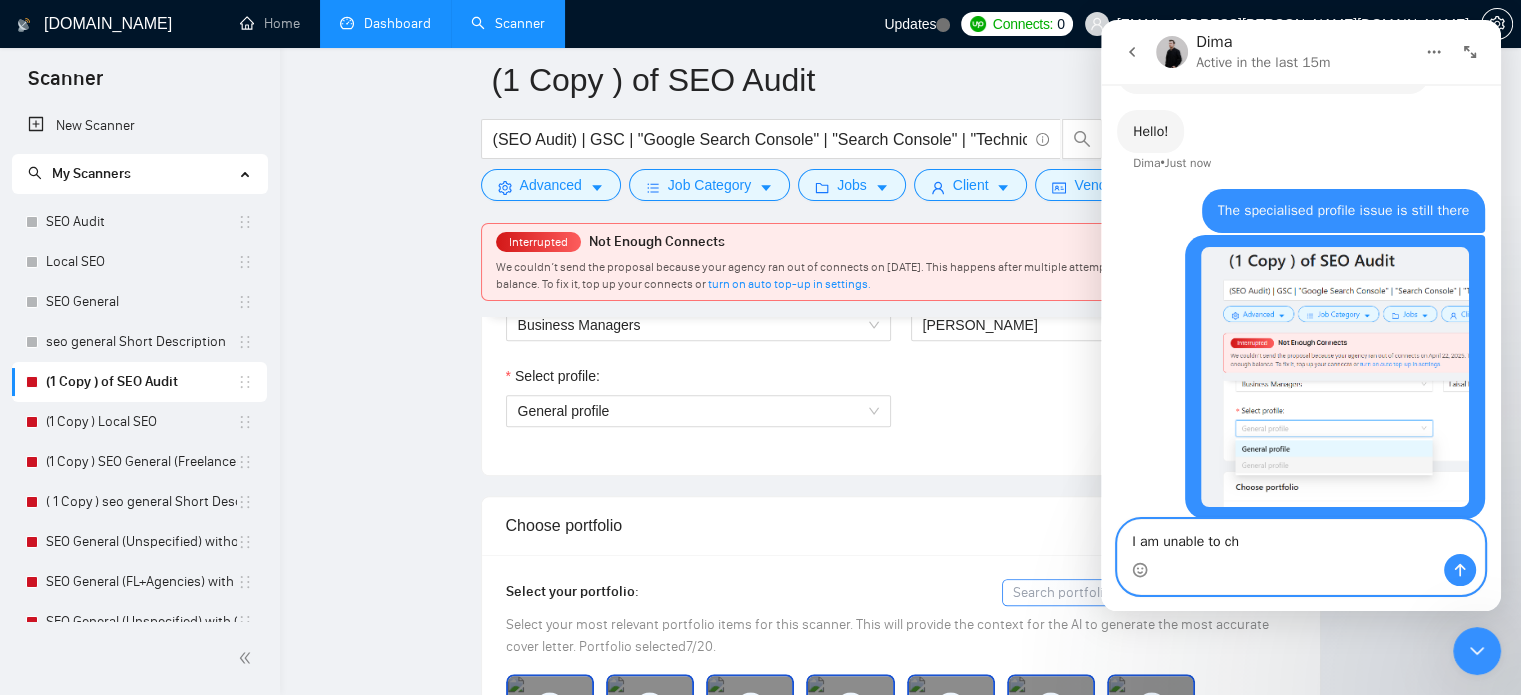 type on "I am unable to c" 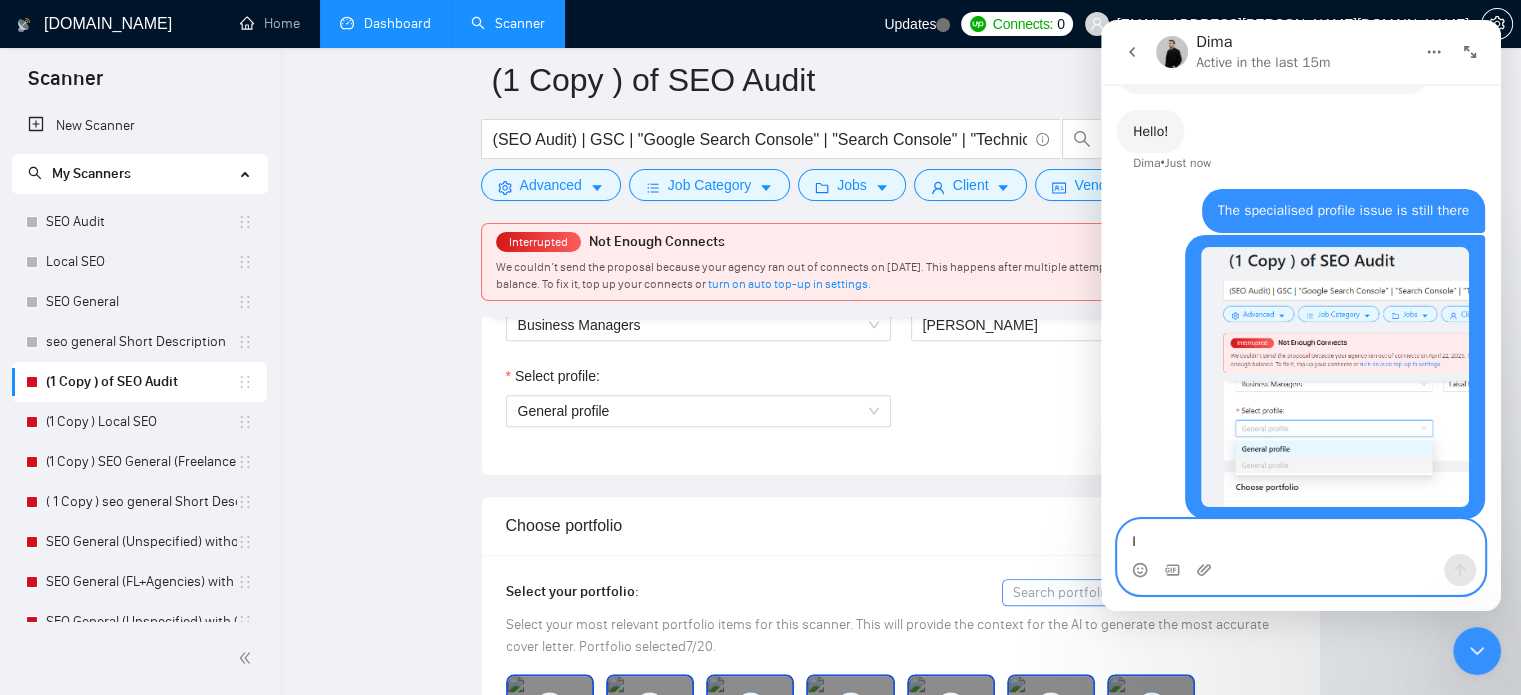 type on "I" 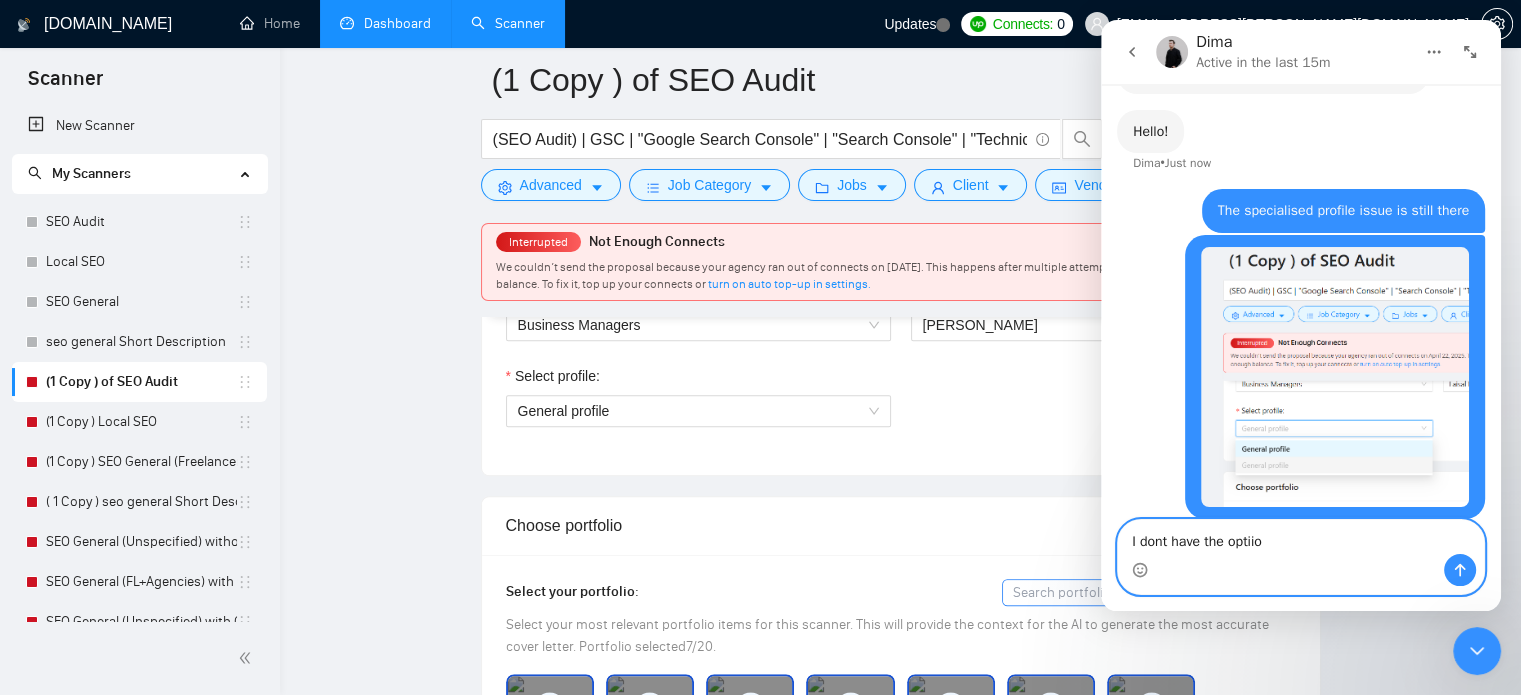 type on "I dont have the optiion" 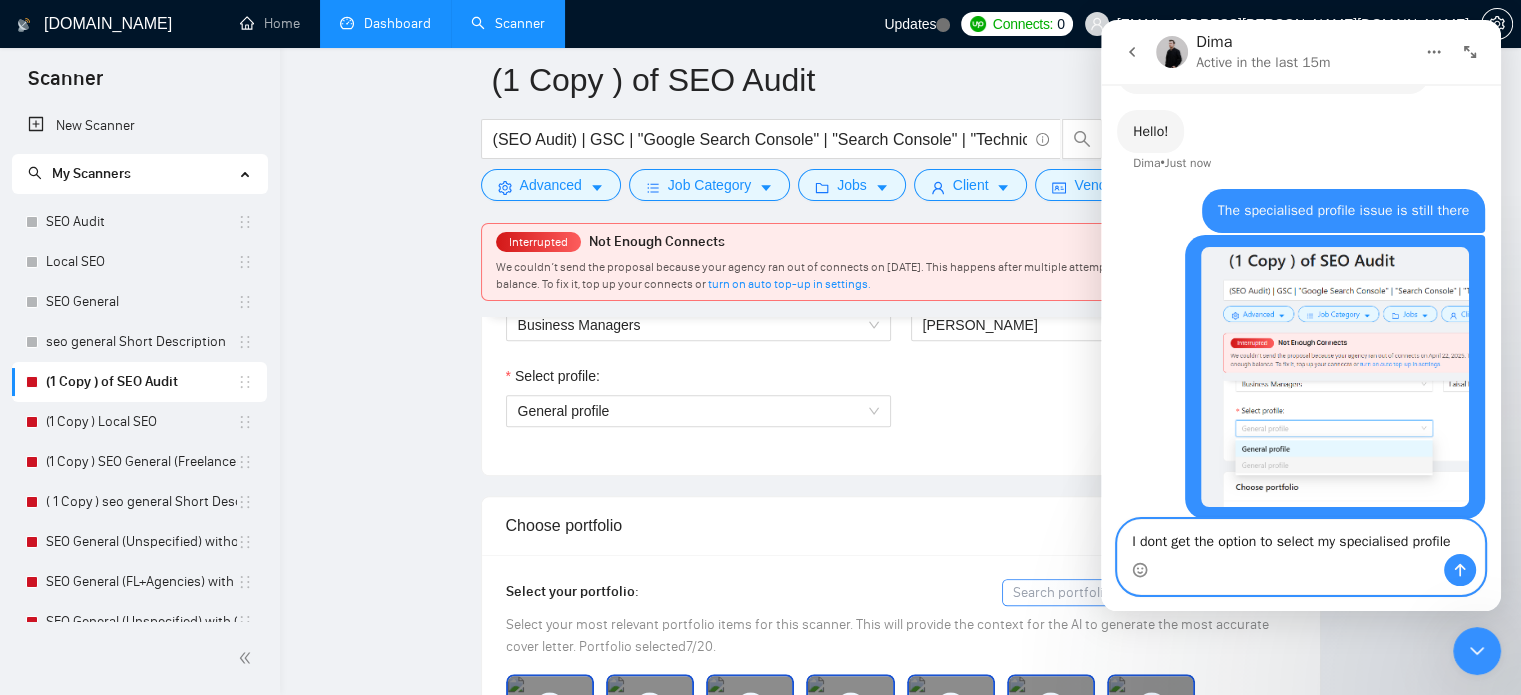 type on "I dont get the option to select my specialised profiles" 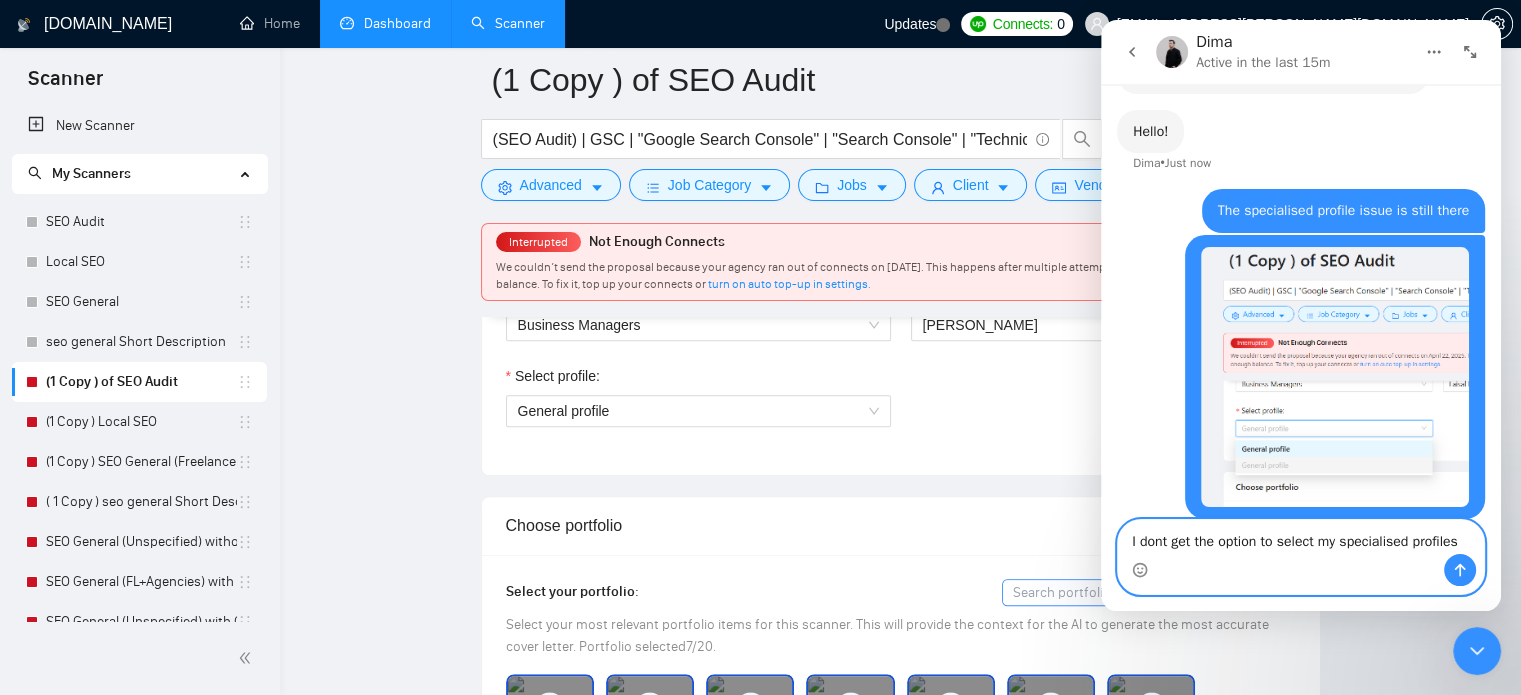 type 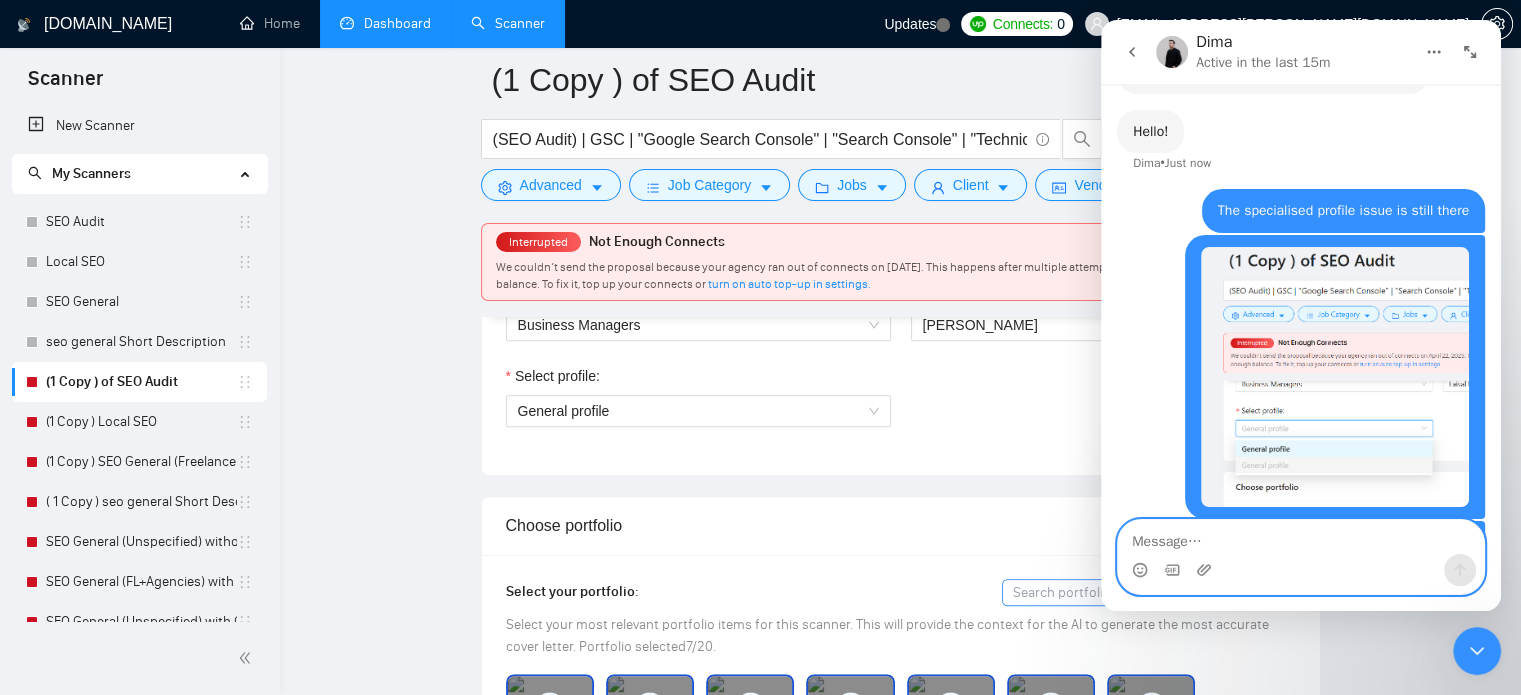 scroll, scrollTop: 534, scrollLeft: 0, axis: vertical 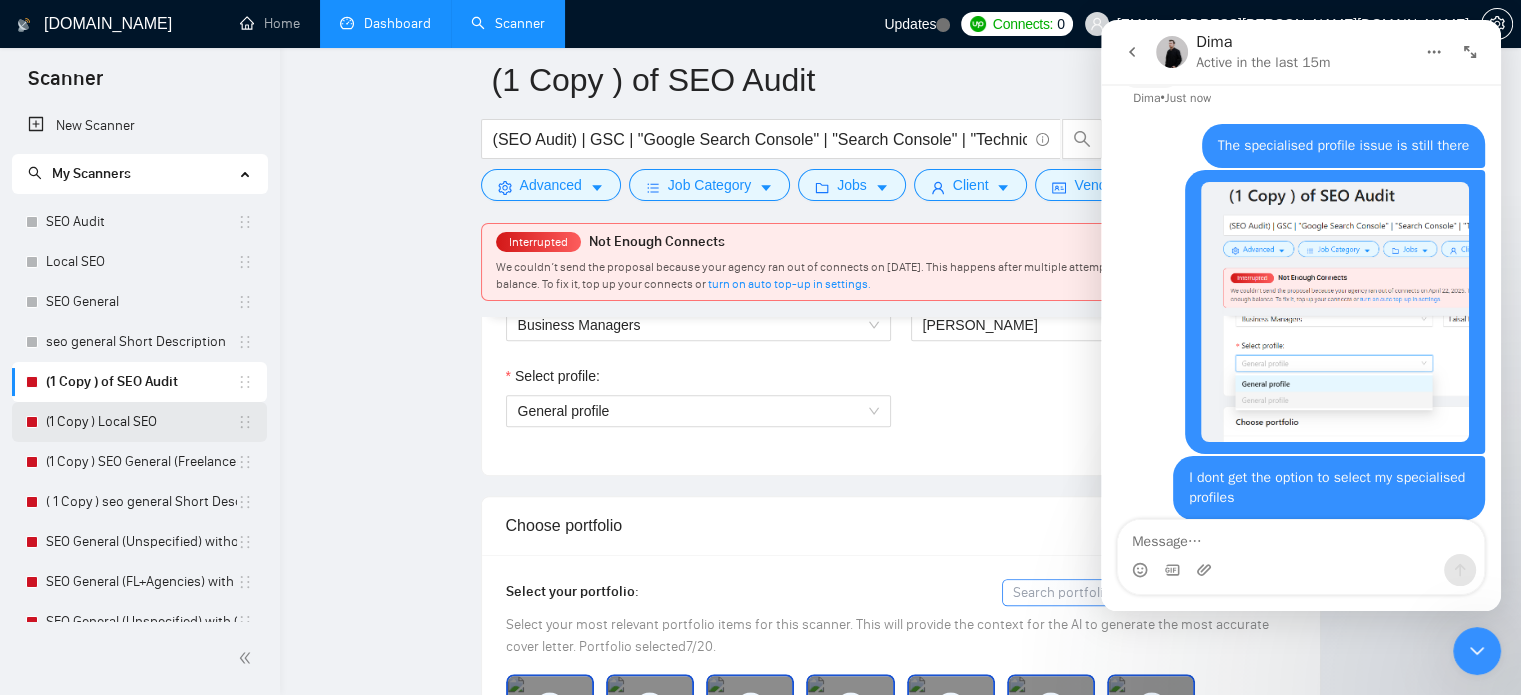 click on "(1 Copy ) Local SEO" at bounding box center (141, 422) 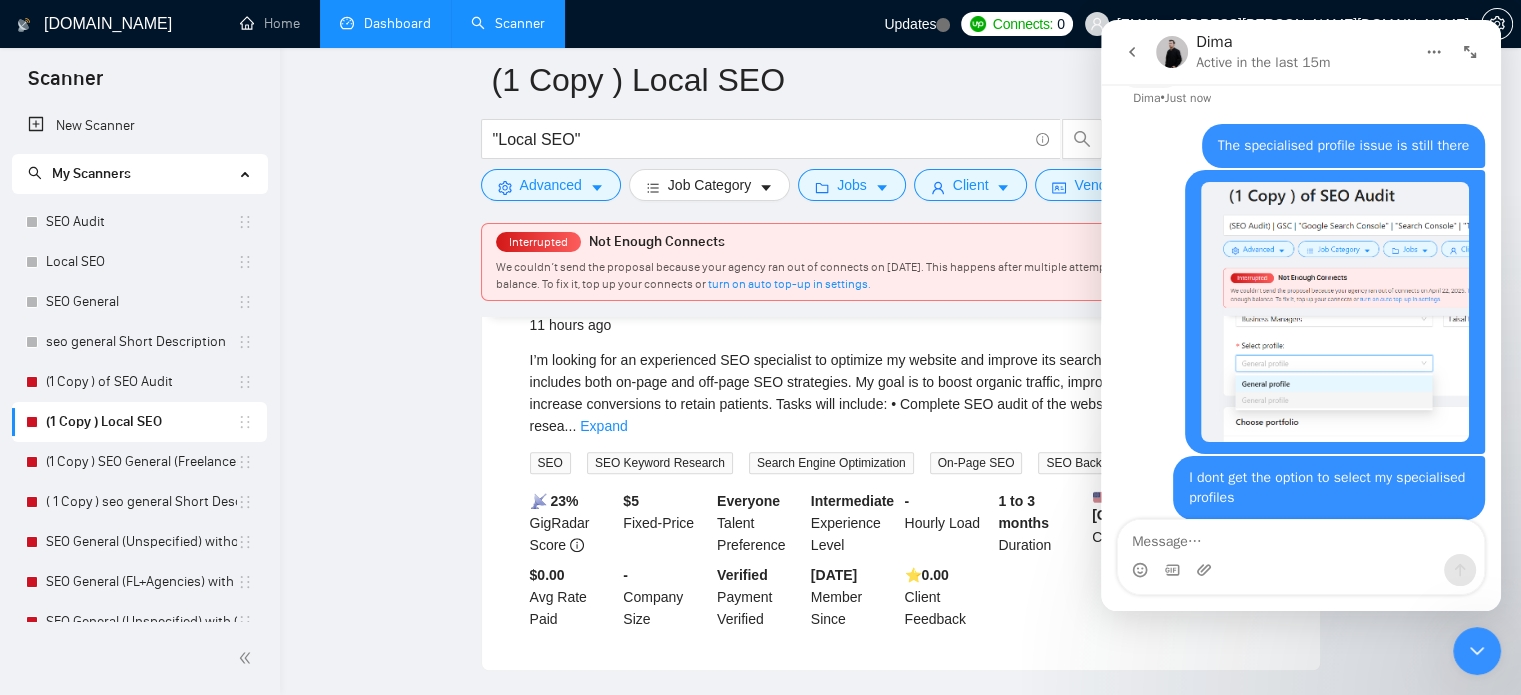 click at bounding box center [1477, 651] 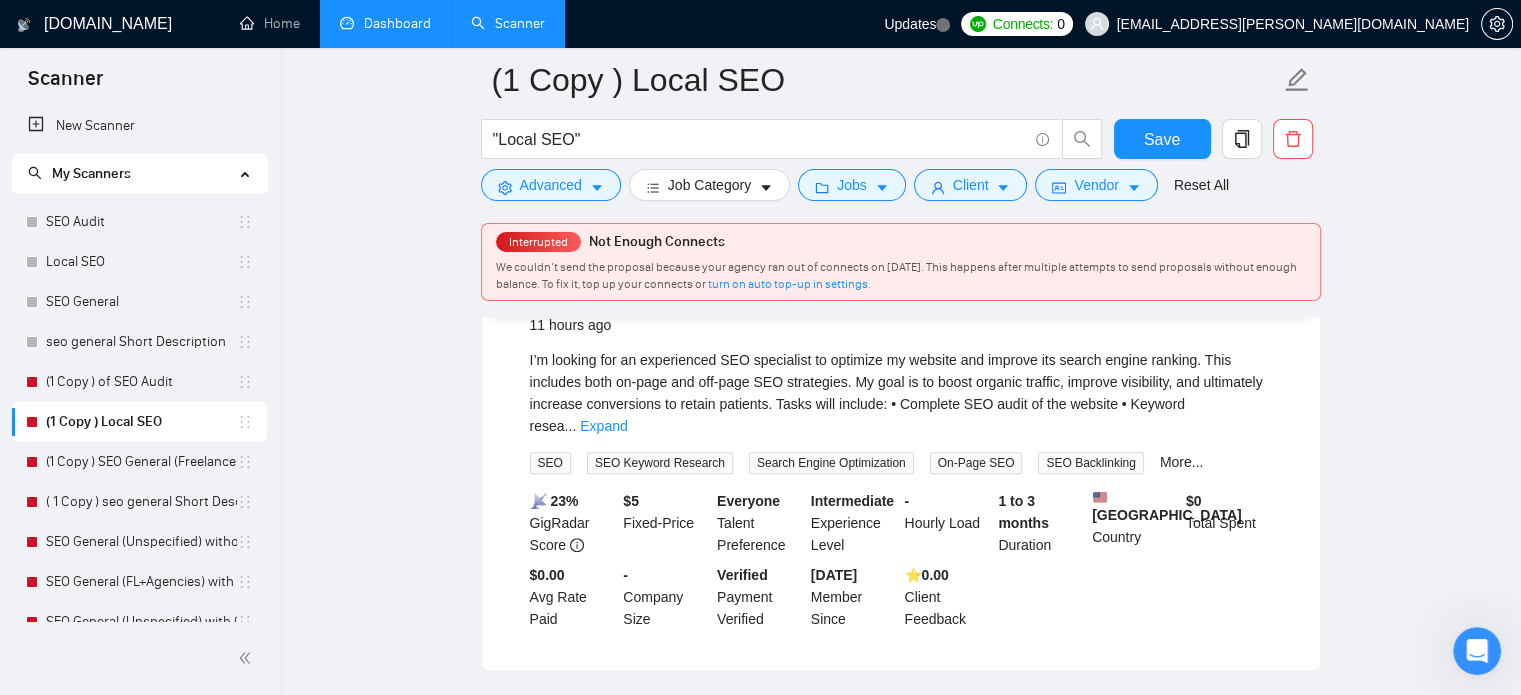 scroll, scrollTop: 0, scrollLeft: 0, axis: both 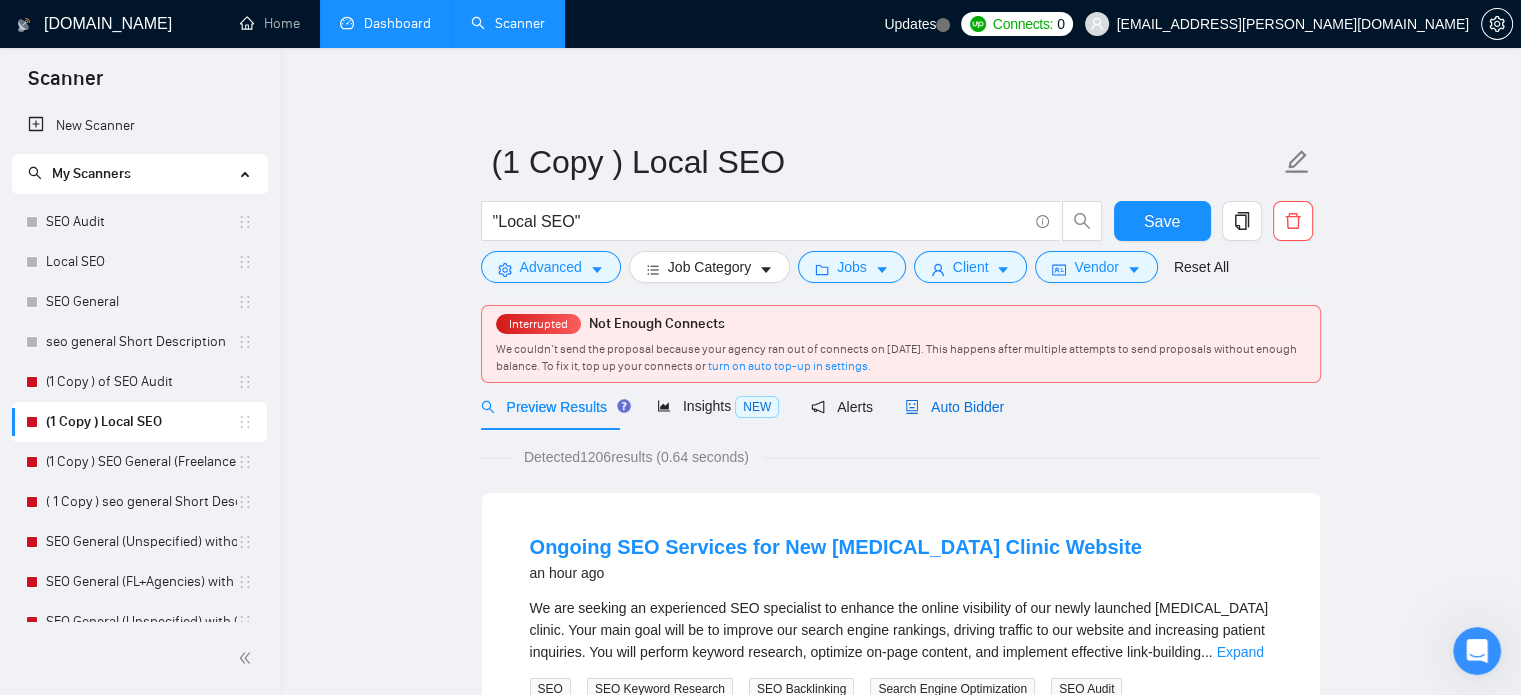 click on "Auto Bidder" at bounding box center [954, 407] 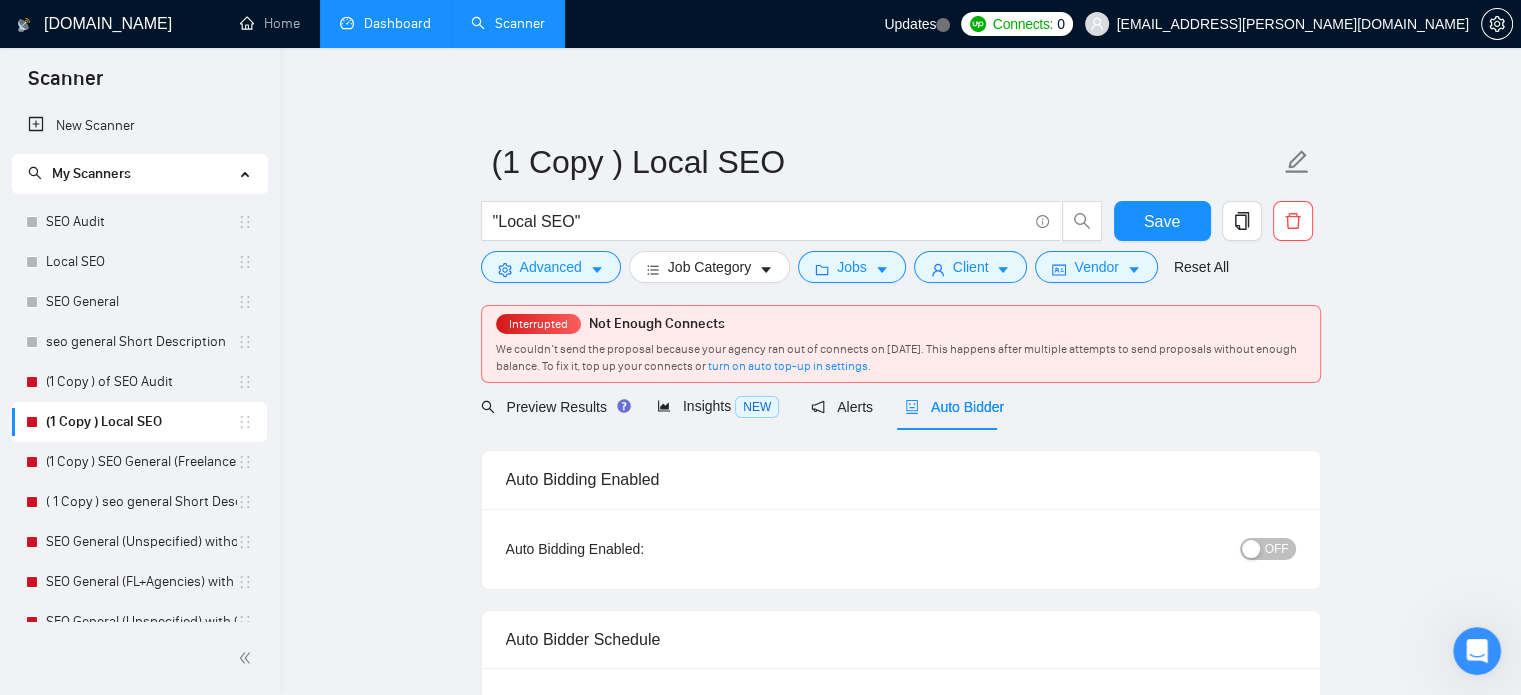 type 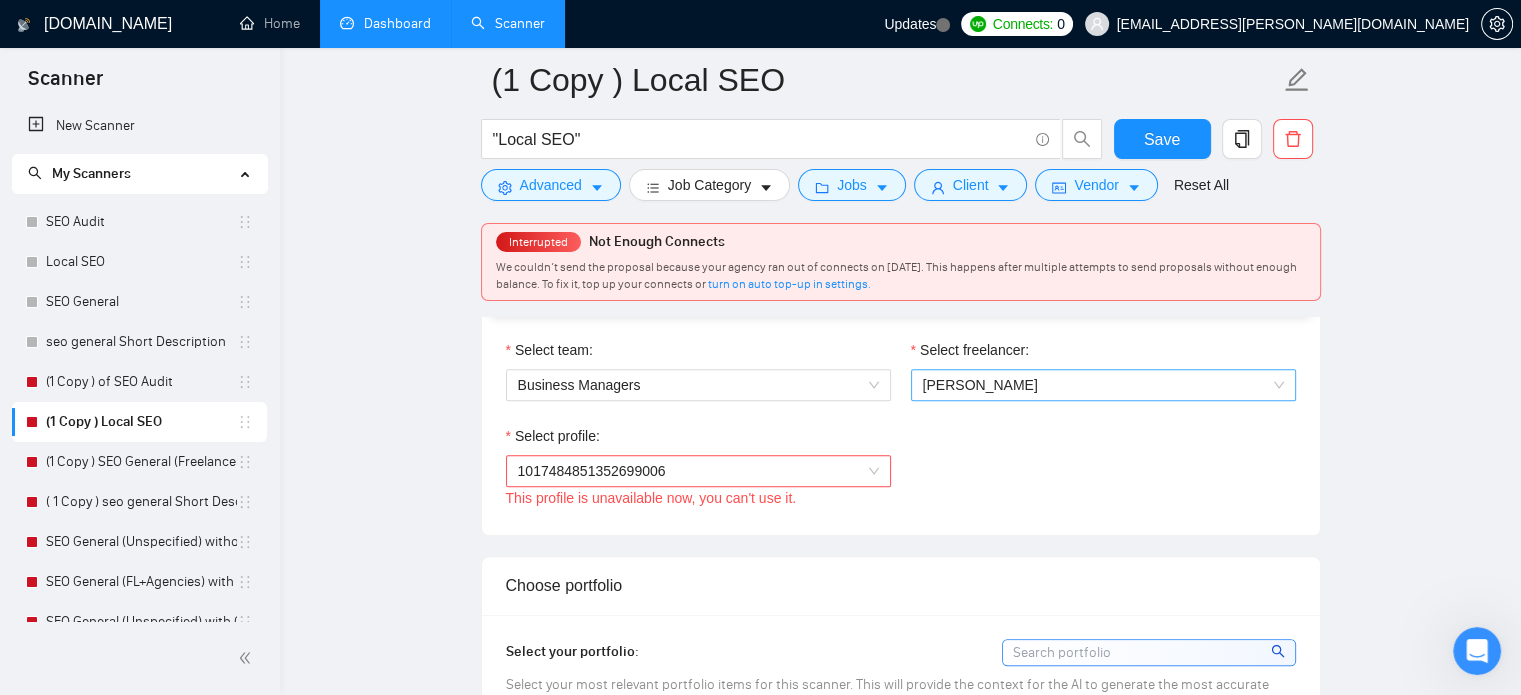 scroll, scrollTop: 1063, scrollLeft: 0, axis: vertical 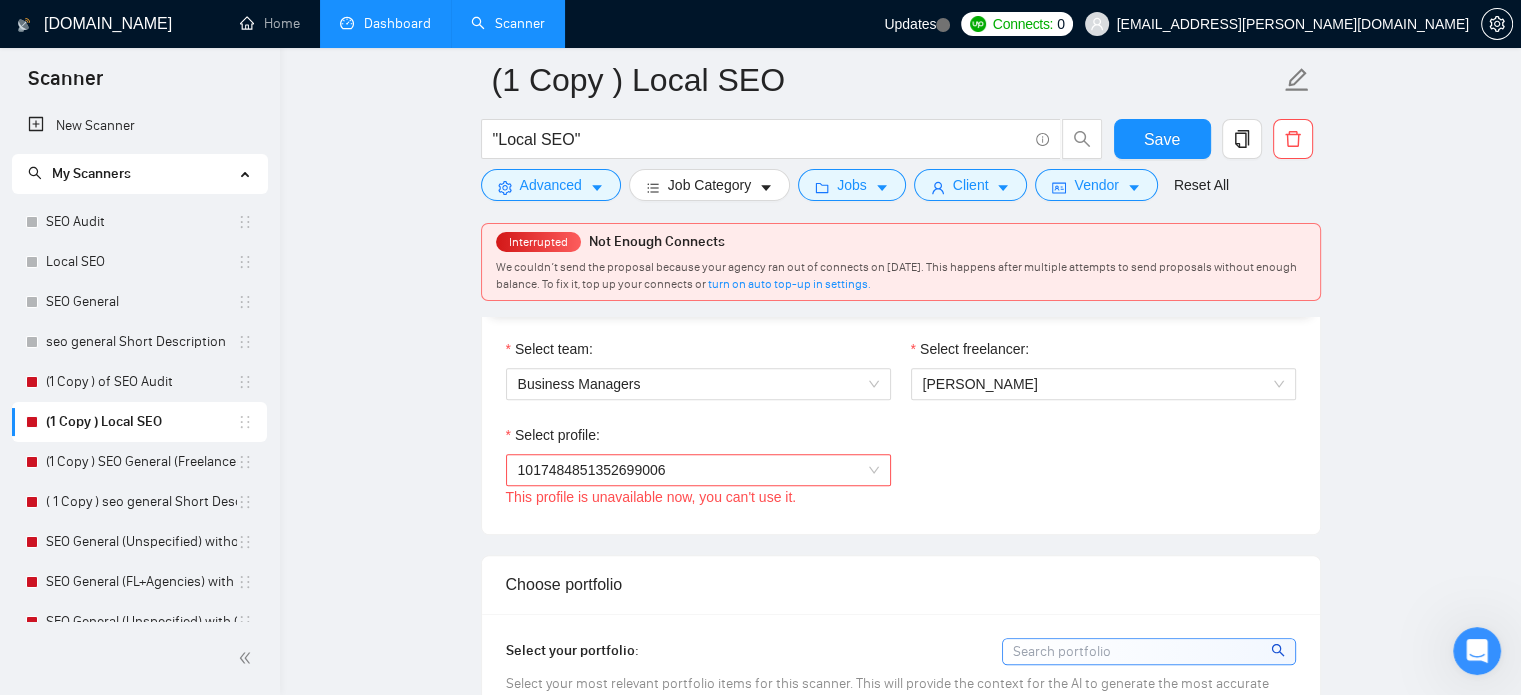 click on "1017484851352699006" at bounding box center [698, 470] 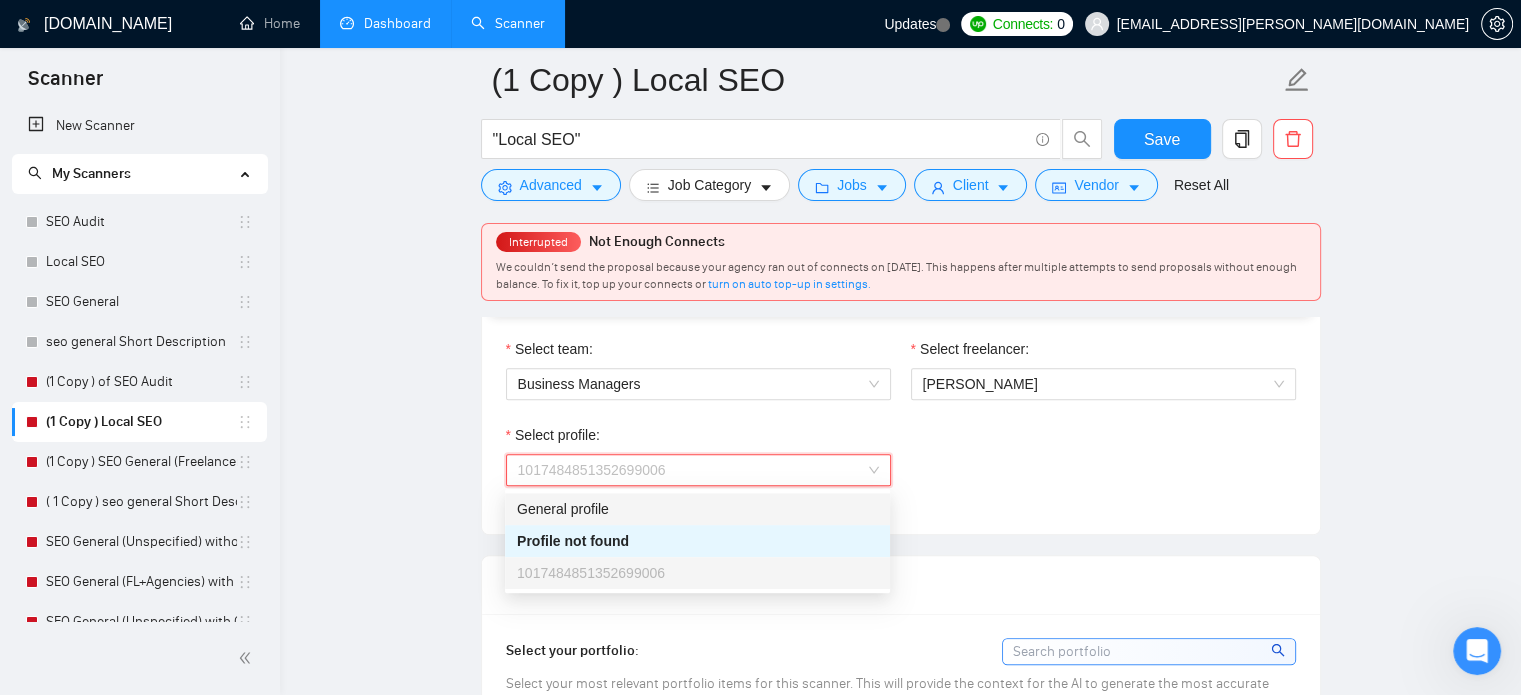 click on "Select team: Business Managers Select freelancer: [PERSON_NAME] Select profile: 1017484851352699006 This profile is unavailable now, you can't use it." at bounding box center (901, 424) 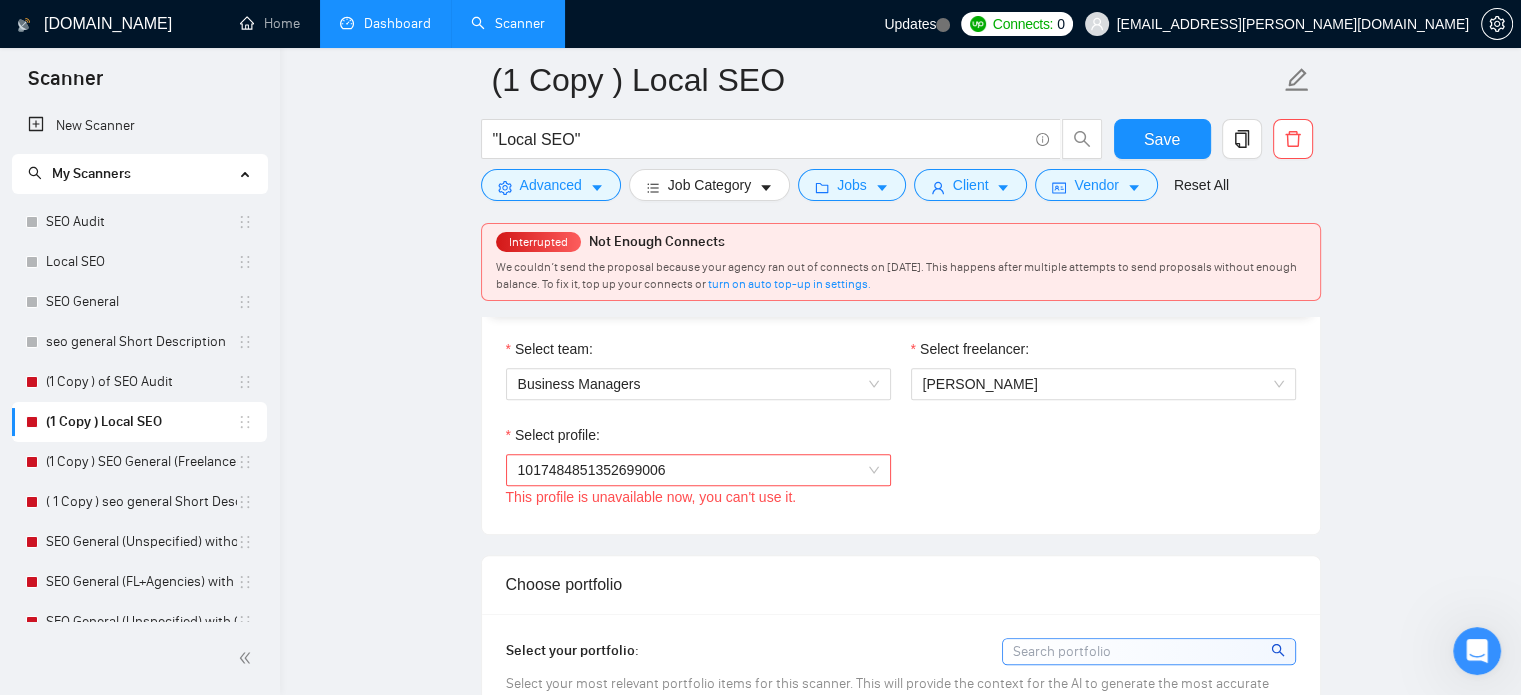 drag, startPoint x: 1479, startPoint y: 664, endPoint x: 2851, endPoint y: 1184, distance: 1467.2368 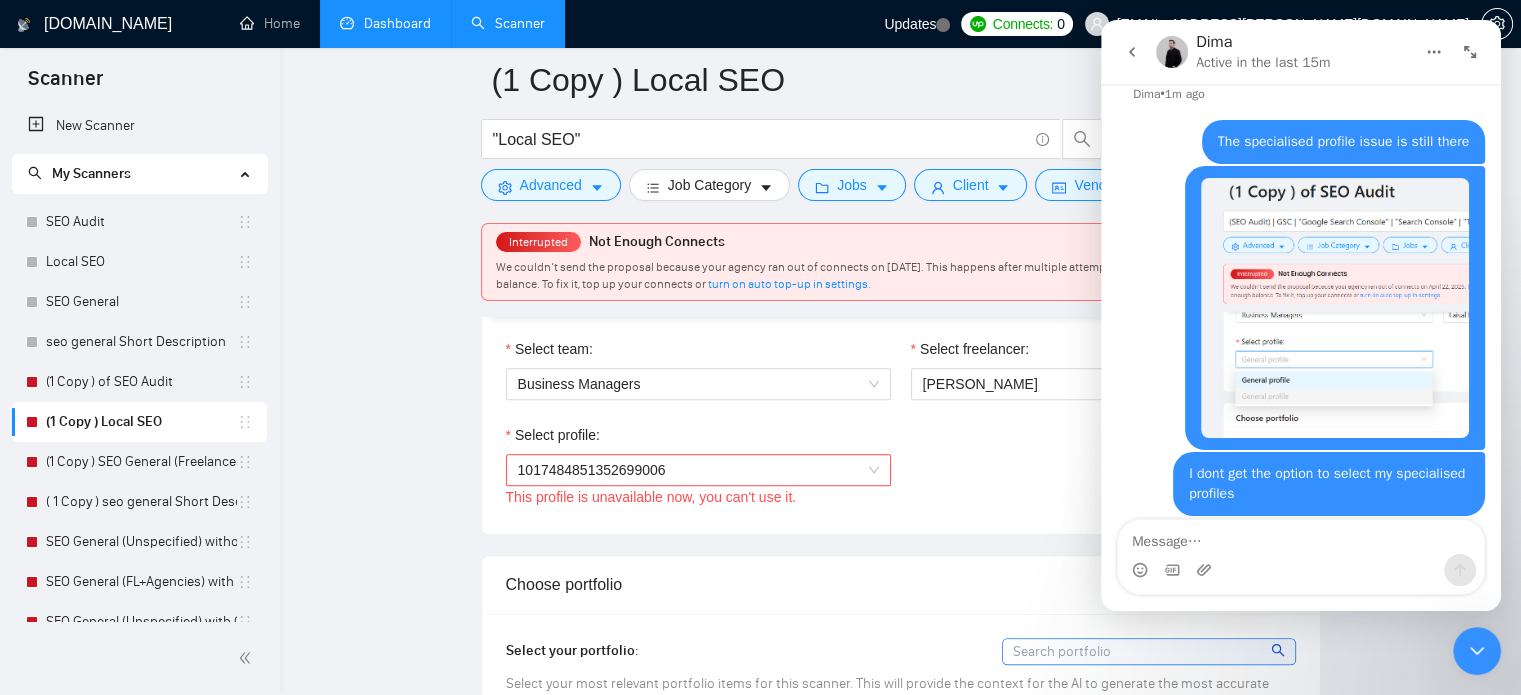 scroll, scrollTop: 611, scrollLeft: 0, axis: vertical 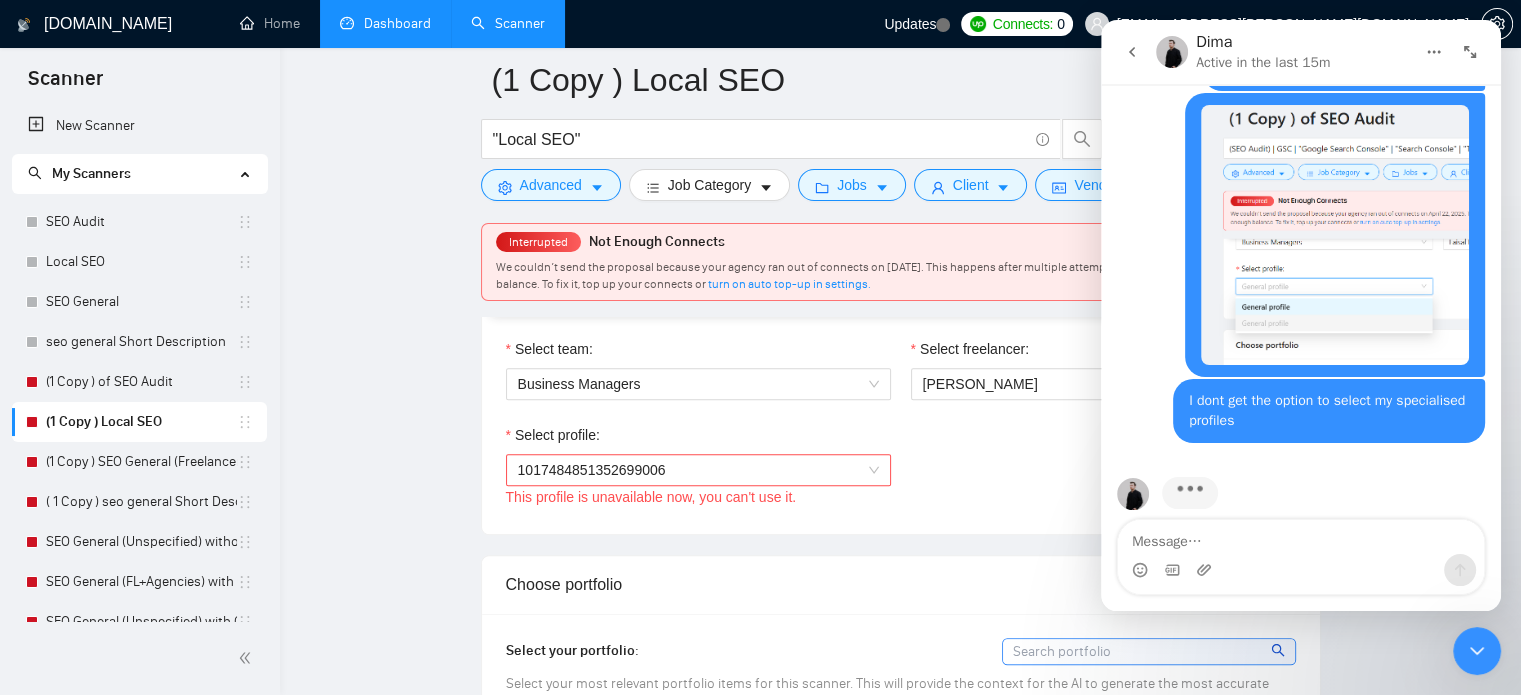 click at bounding box center [1301, 537] 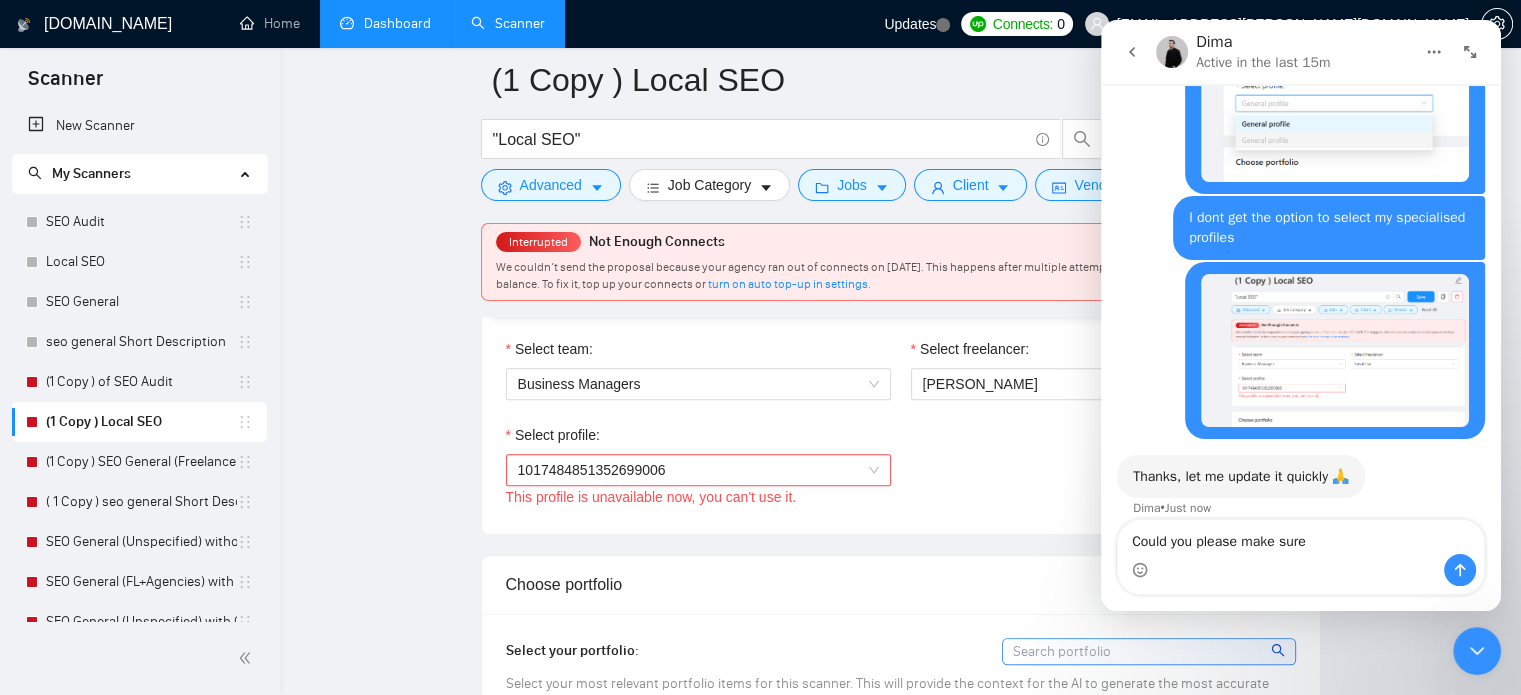 scroll, scrollTop: 773, scrollLeft: 0, axis: vertical 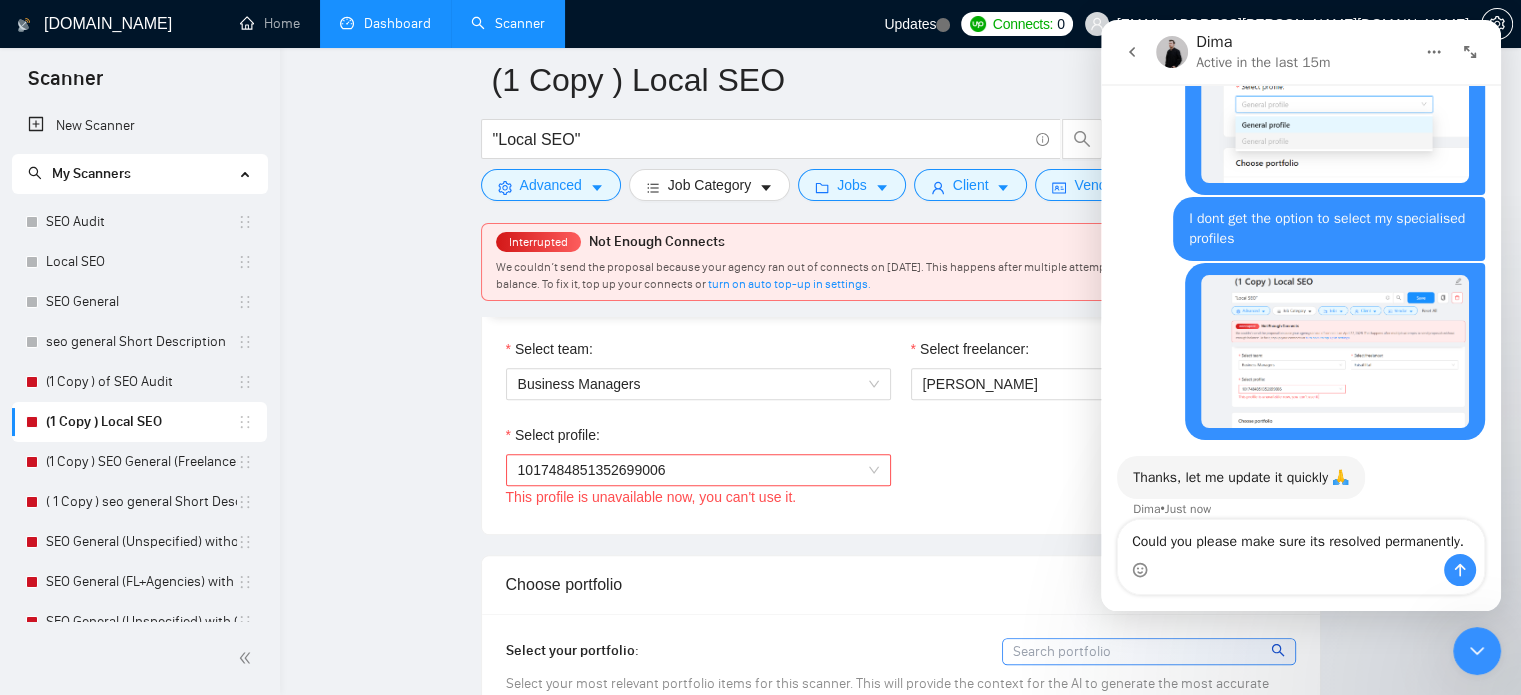 type on "Could you please make sure its resolved permanently." 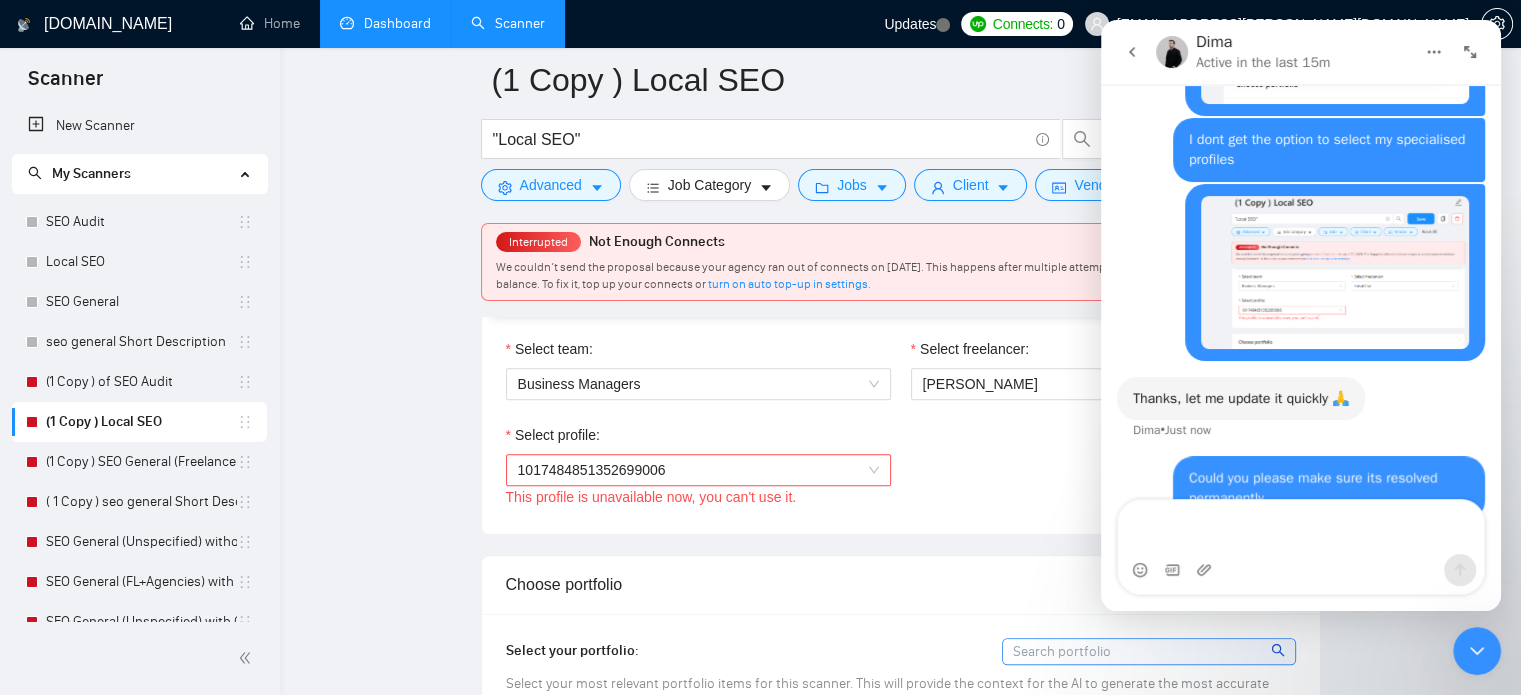 scroll, scrollTop: 872, scrollLeft: 0, axis: vertical 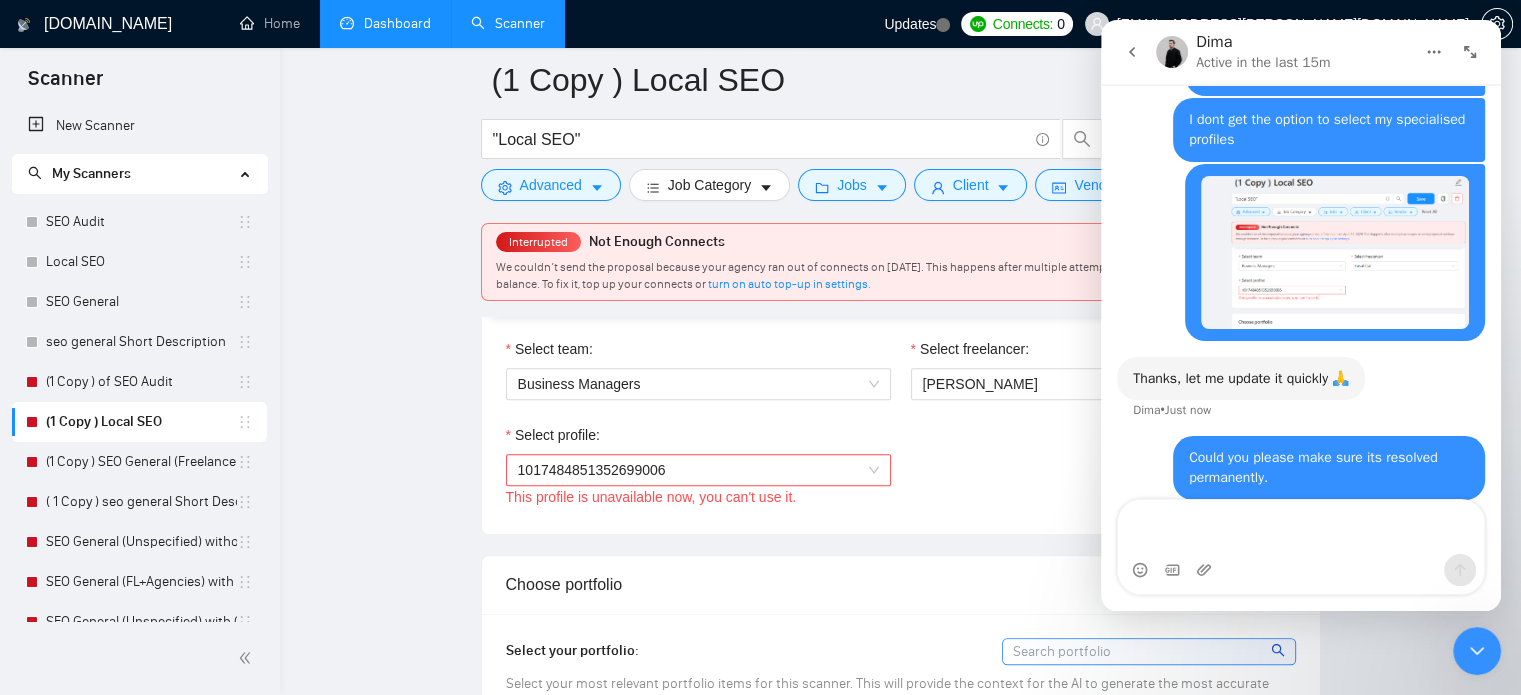 type 